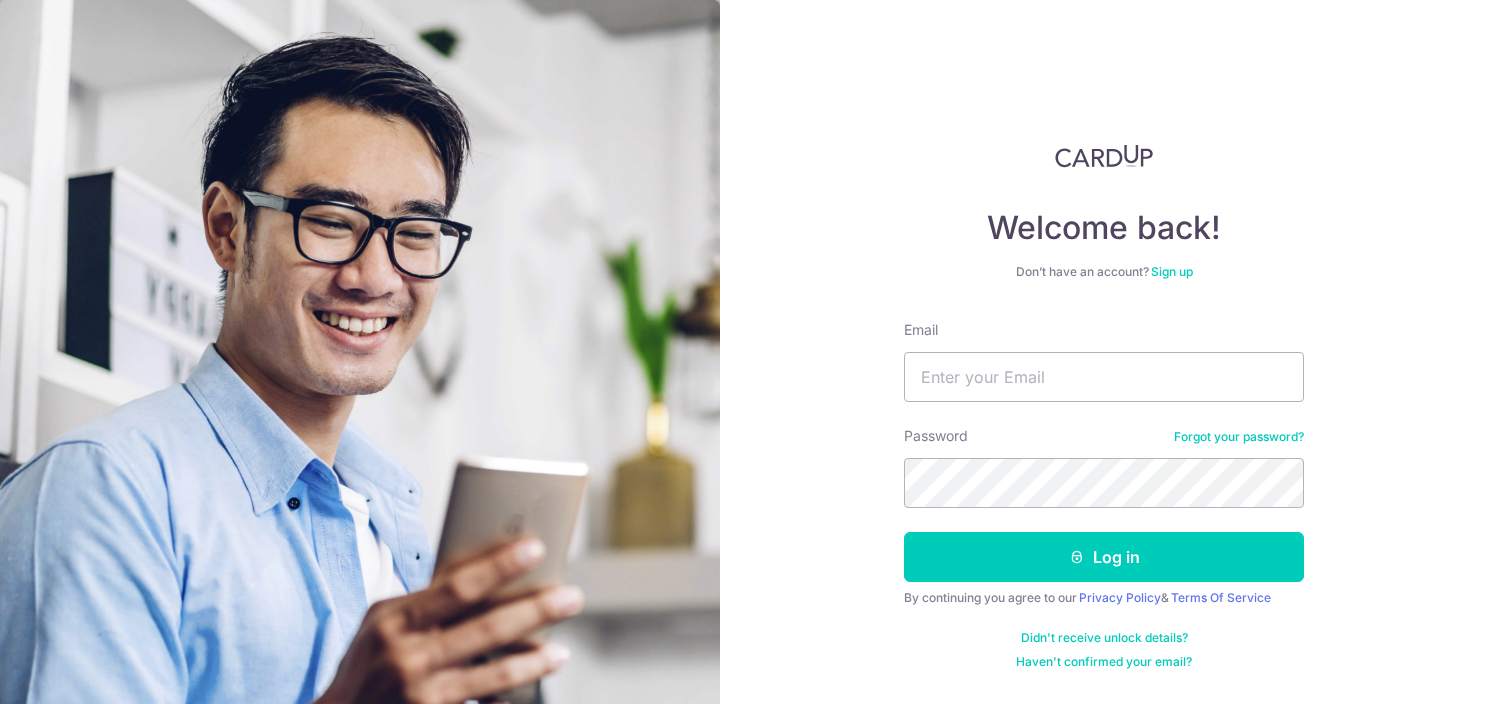 scroll, scrollTop: 0, scrollLeft: 0, axis: both 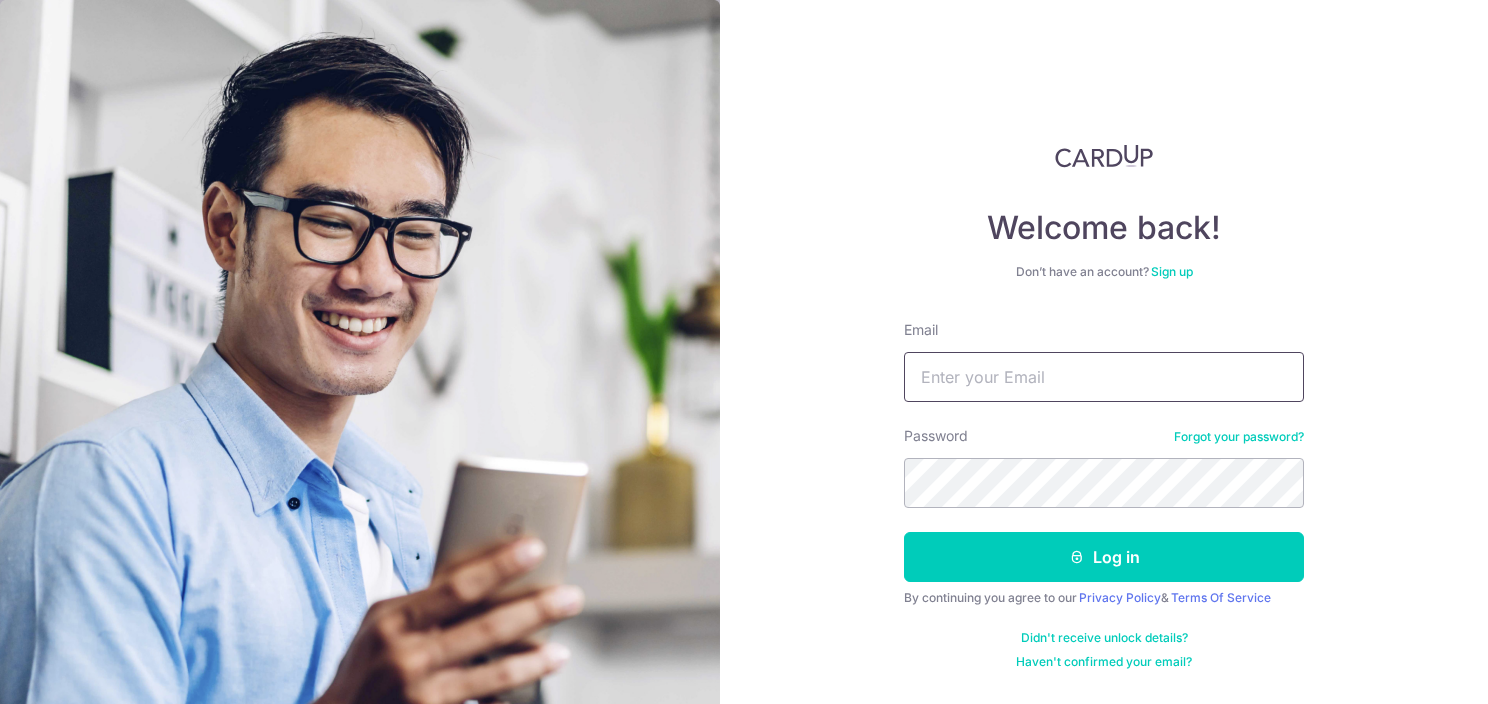 drag, startPoint x: 0, startPoint y: 0, endPoint x: 1078, endPoint y: 373, distance: 1140.7073 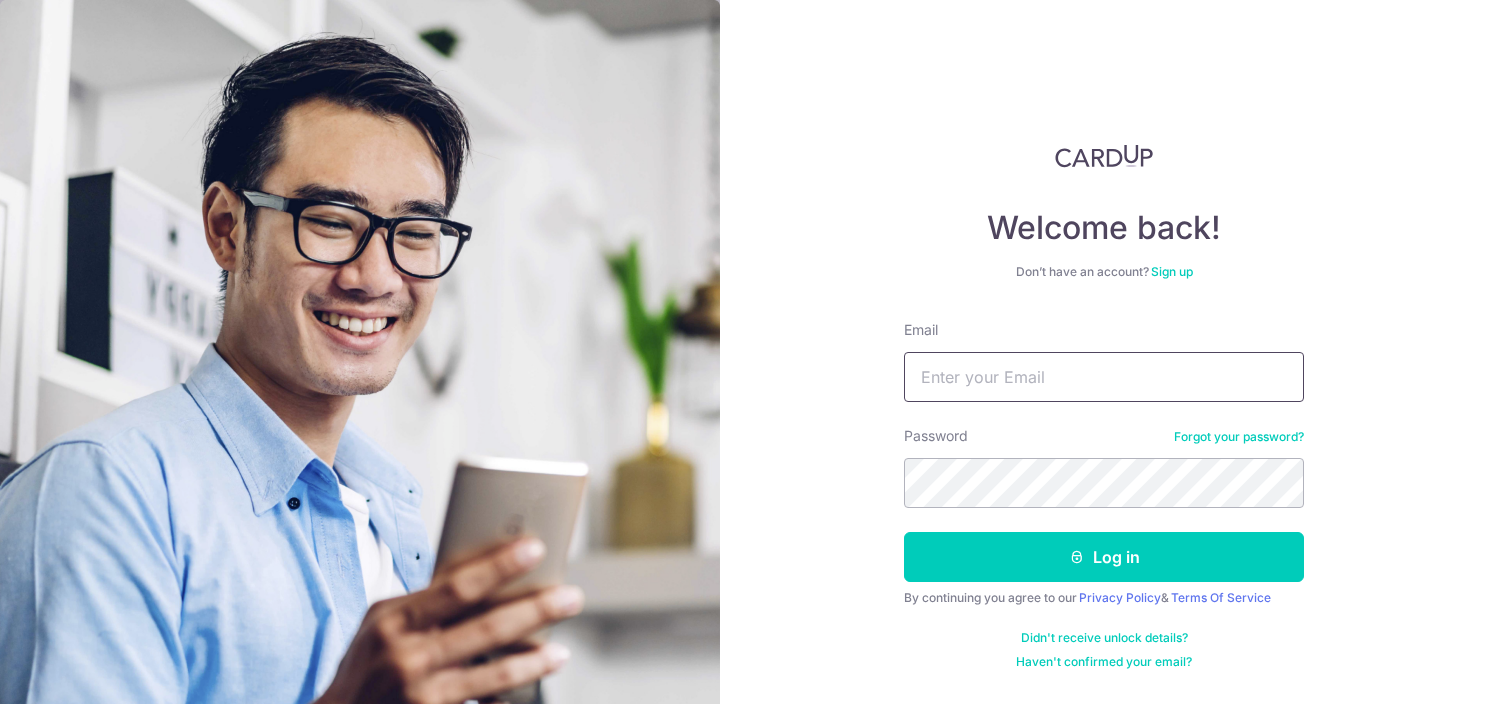 type on "nixpiz@hotmail.com" 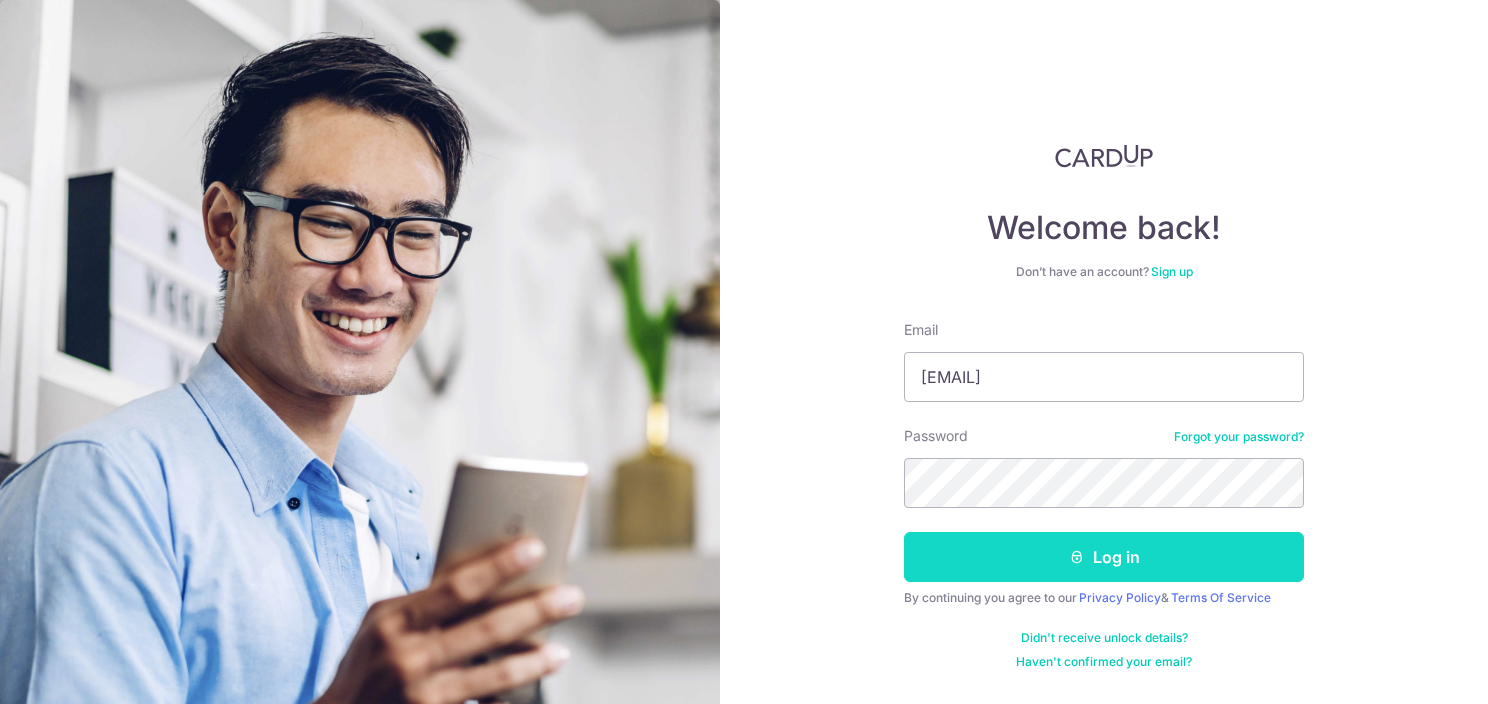 click on "Log in" at bounding box center [1104, 557] 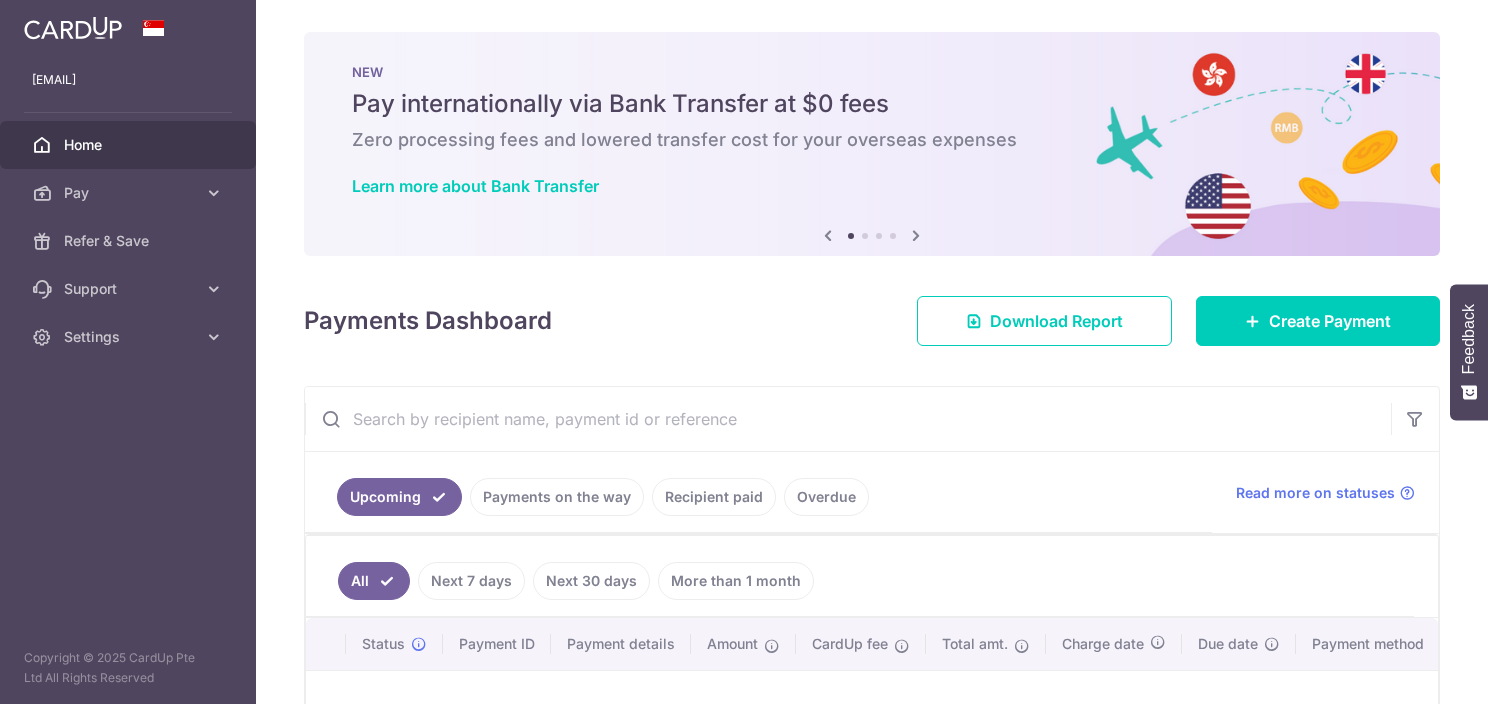 scroll, scrollTop: 0, scrollLeft: 0, axis: both 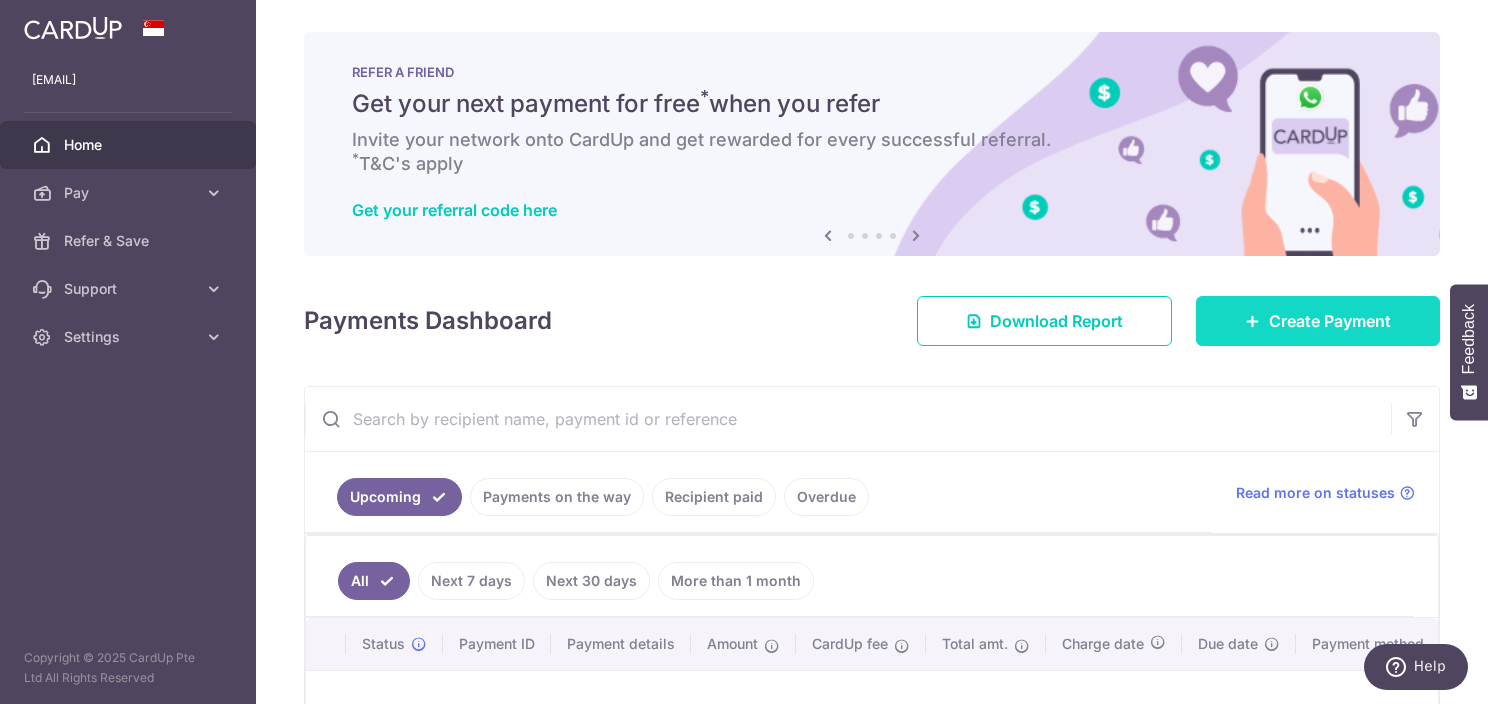 click on "Create Payment" at bounding box center (1330, 321) 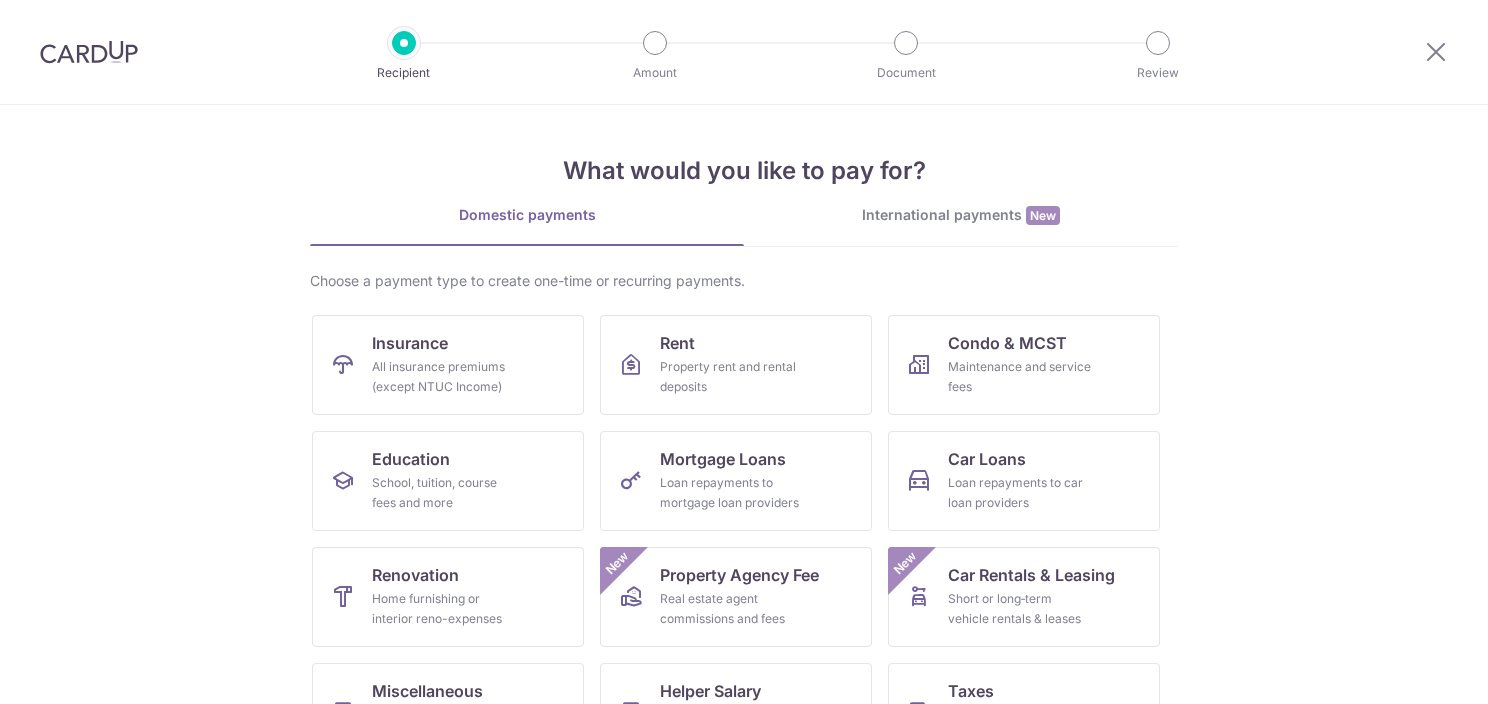 scroll, scrollTop: 0, scrollLeft: 0, axis: both 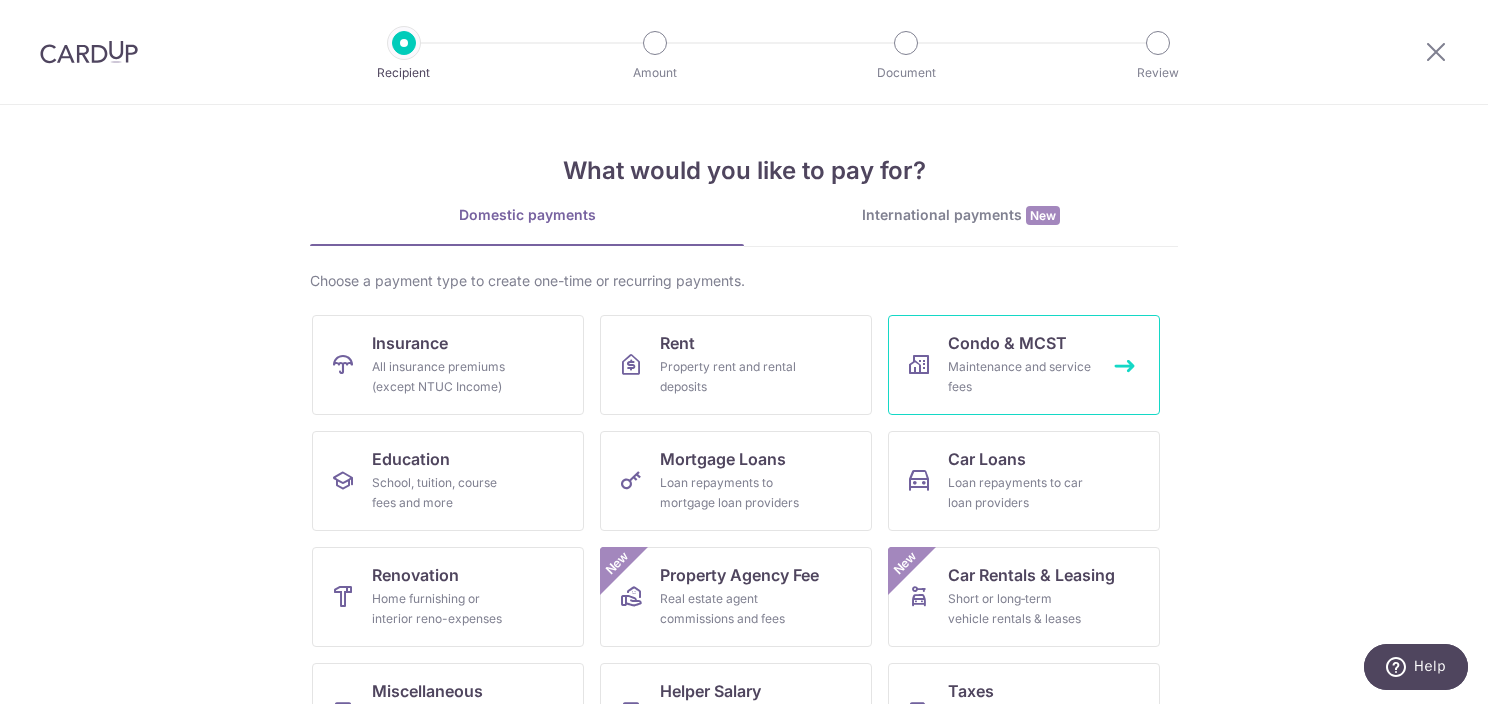 click on "Condo & MCST Maintenance and service fees" at bounding box center [1024, 365] 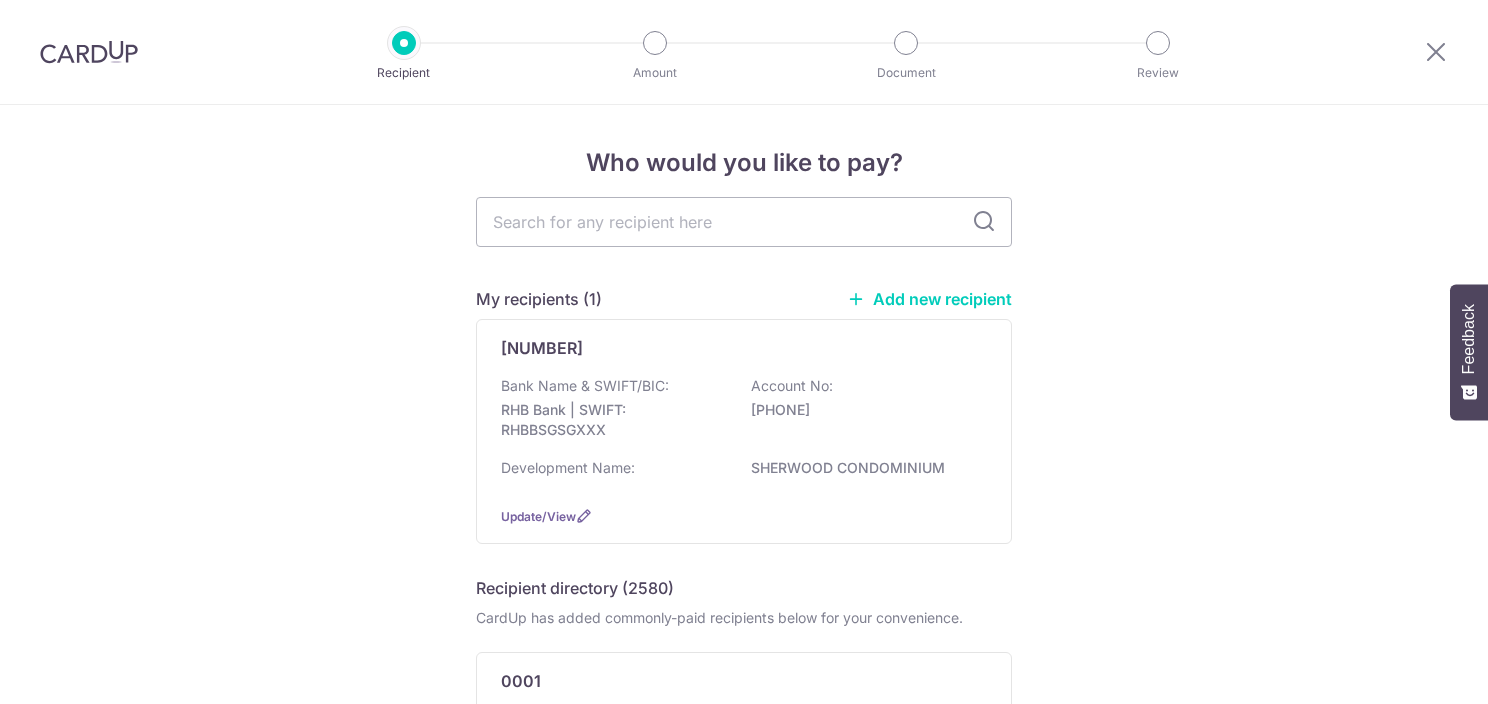 scroll, scrollTop: 0, scrollLeft: 0, axis: both 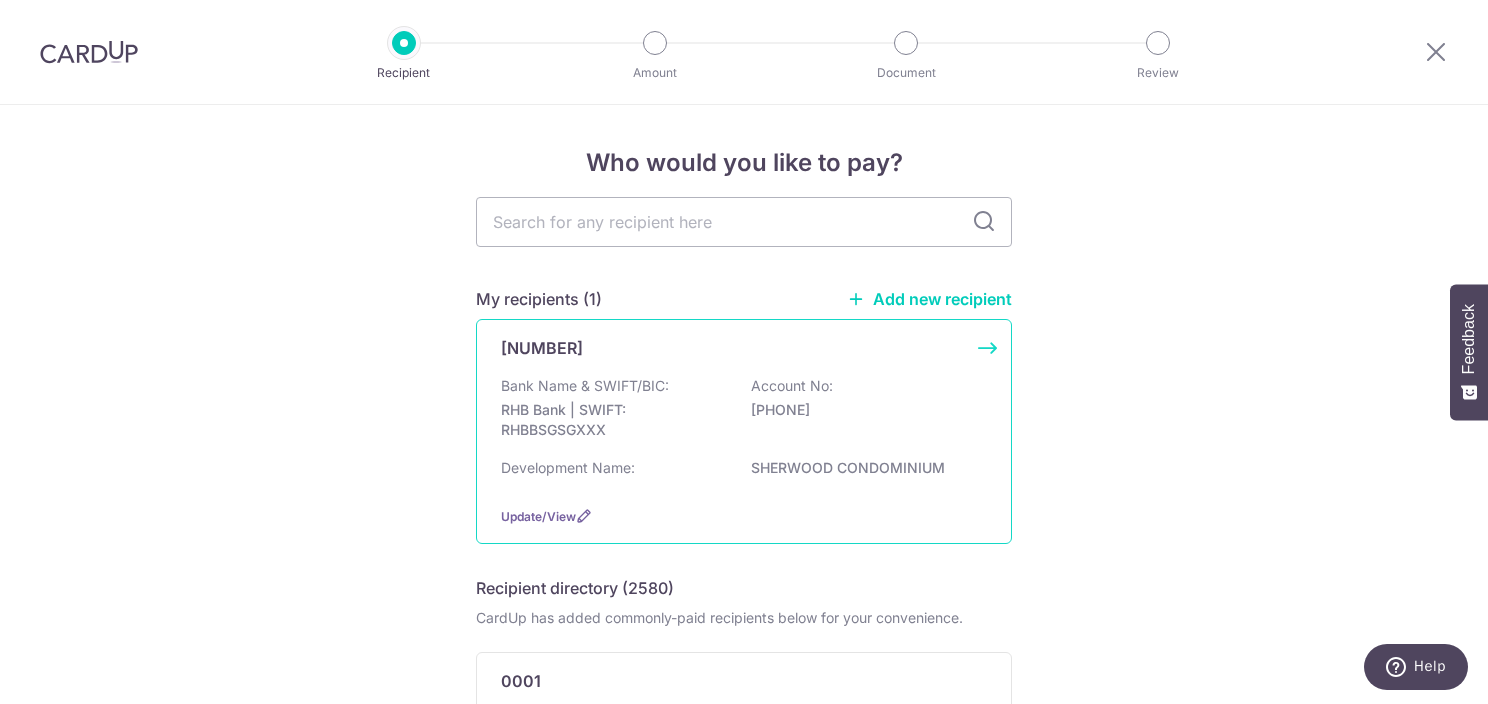 click on "57901765500" at bounding box center [863, 410] 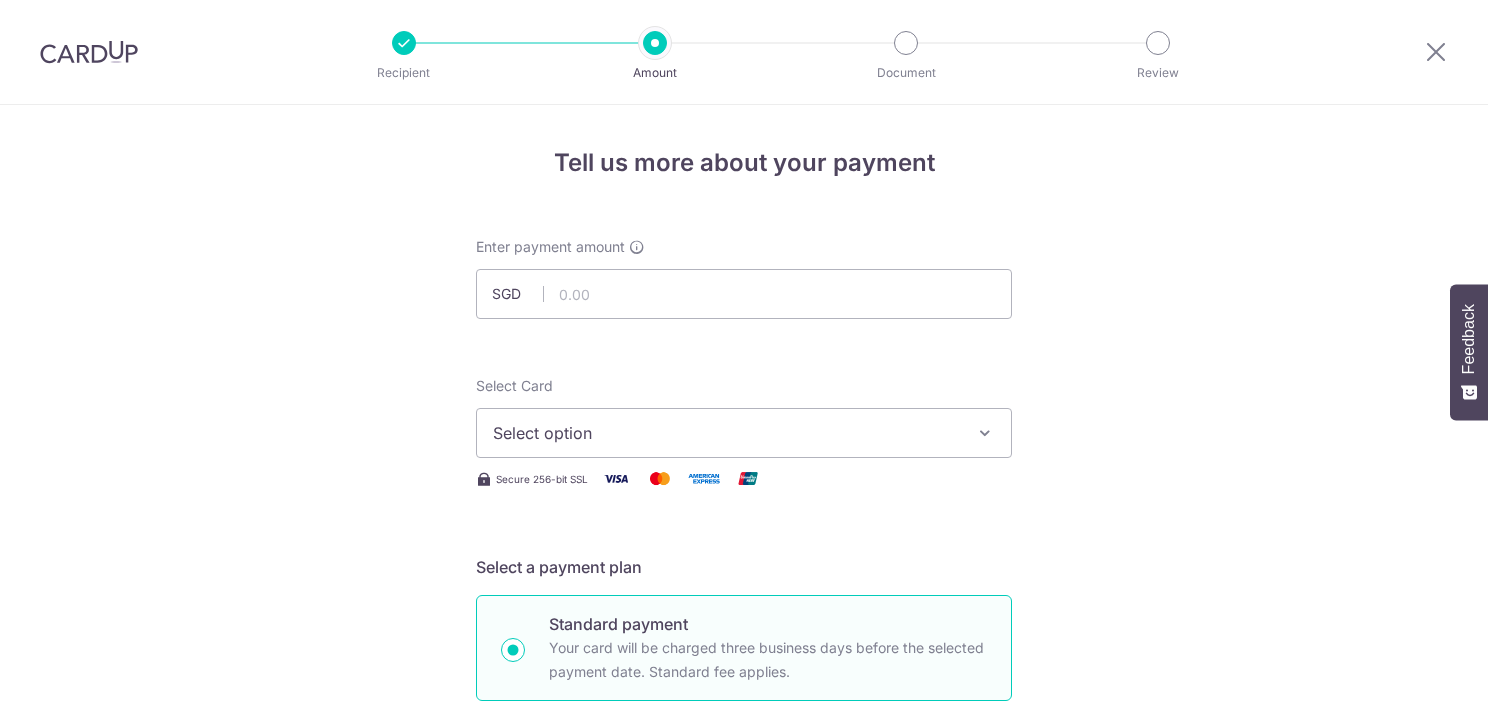 scroll, scrollTop: 0, scrollLeft: 0, axis: both 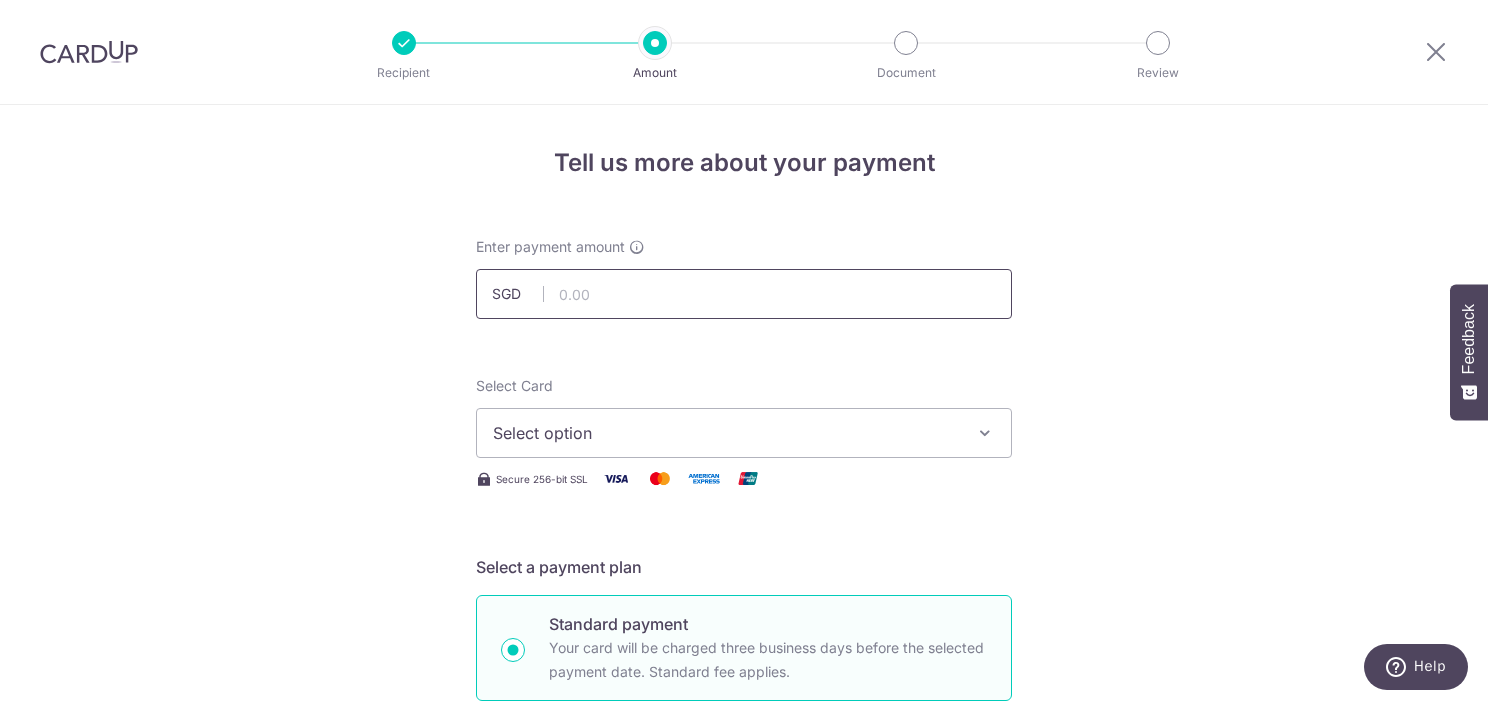 click at bounding box center (744, 294) 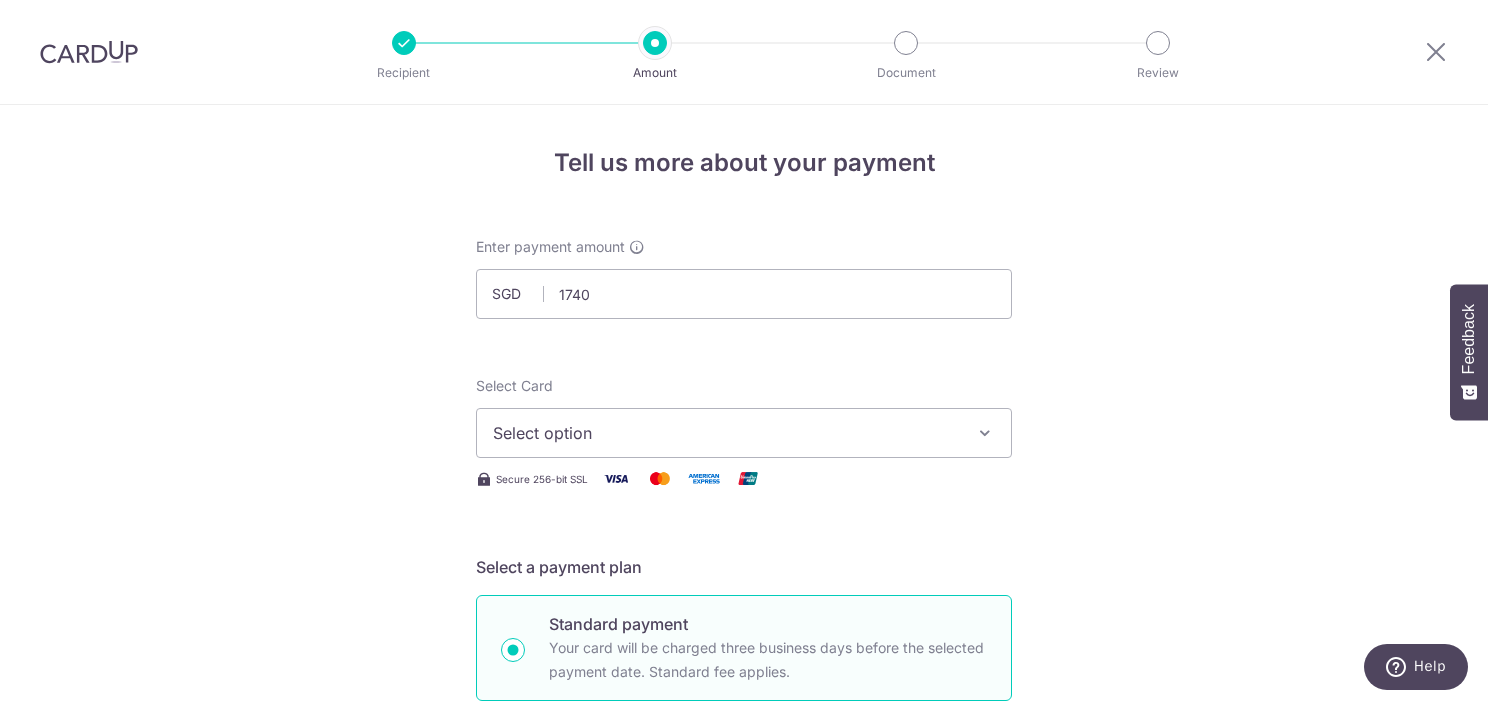 type on "1,740.00" 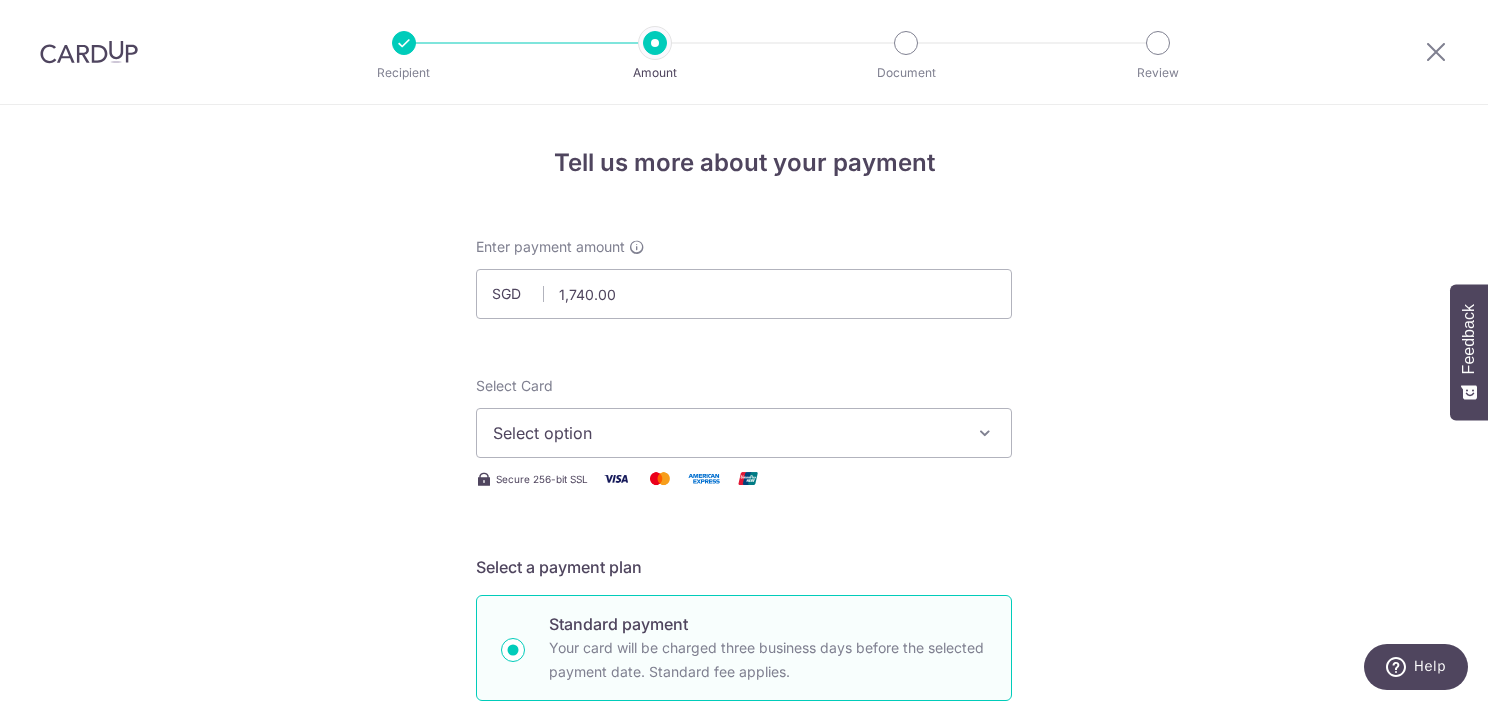 click on "Enter payment amount
SGD
1,740.00
1740.00
Select Card
Select option
Add credit card
Your Cards
**** 3826
Secure 256-bit SSL
Text
New card details
Card
Secure 256-bit SSL" at bounding box center [744, 1028] 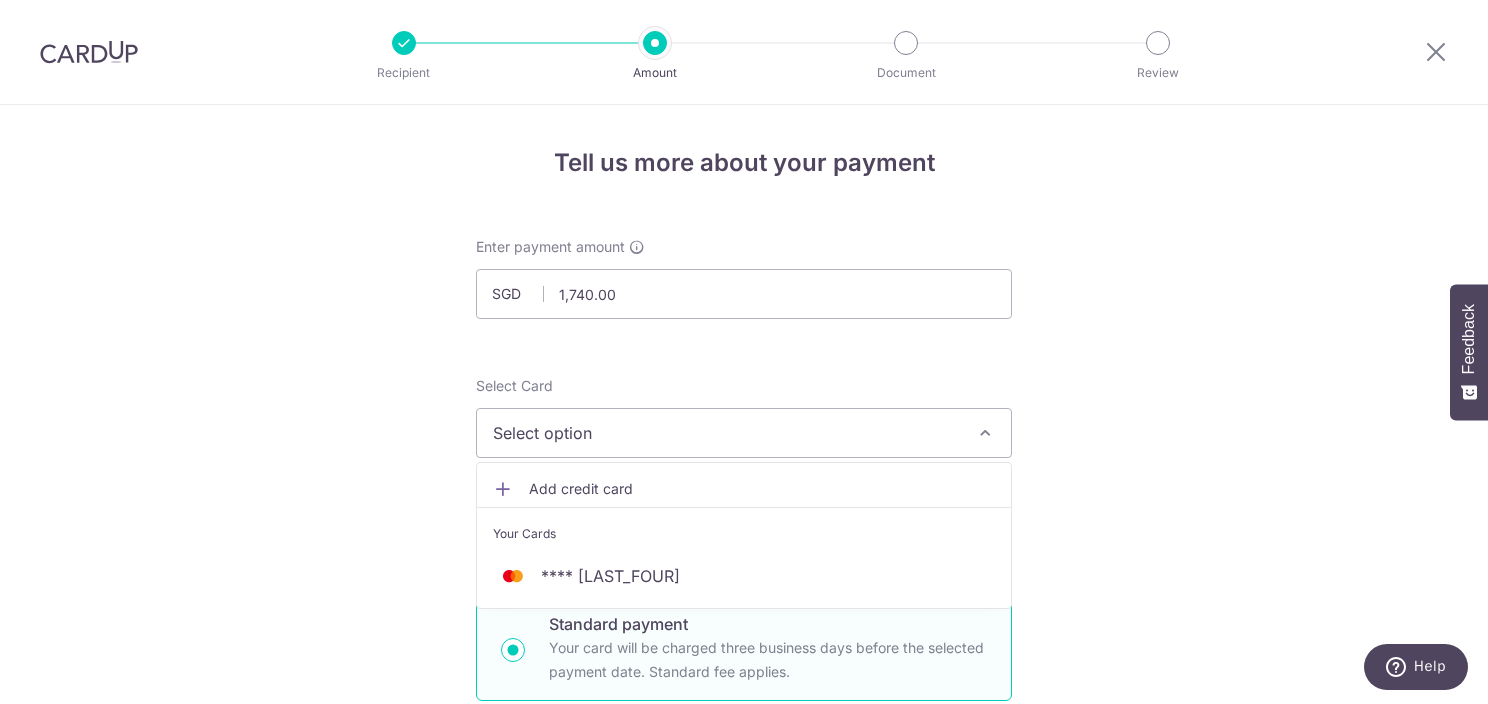 click on "Add credit card" at bounding box center [762, 489] 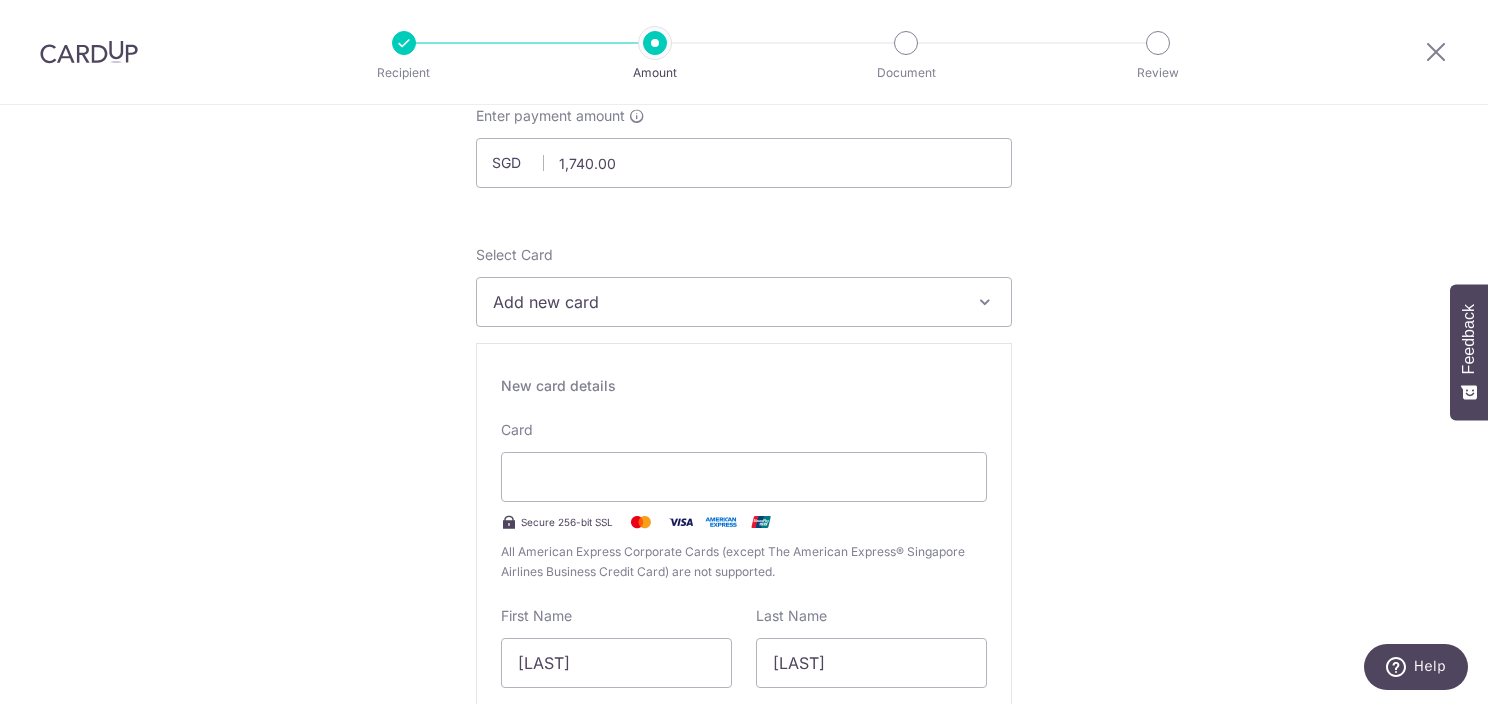scroll, scrollTop: 400, scrollLeft: 0, axis: vertical 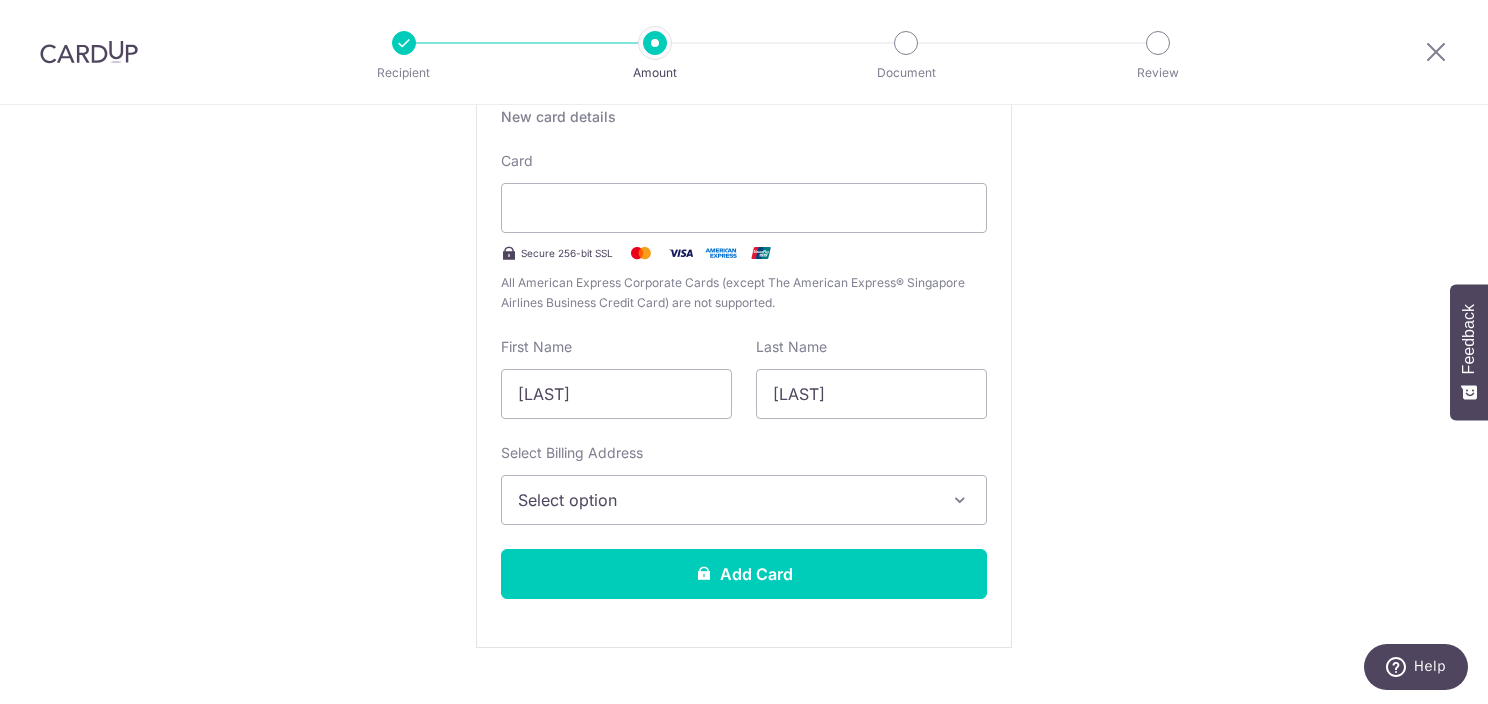 click on "Select option" at bounding box center [726, 500] 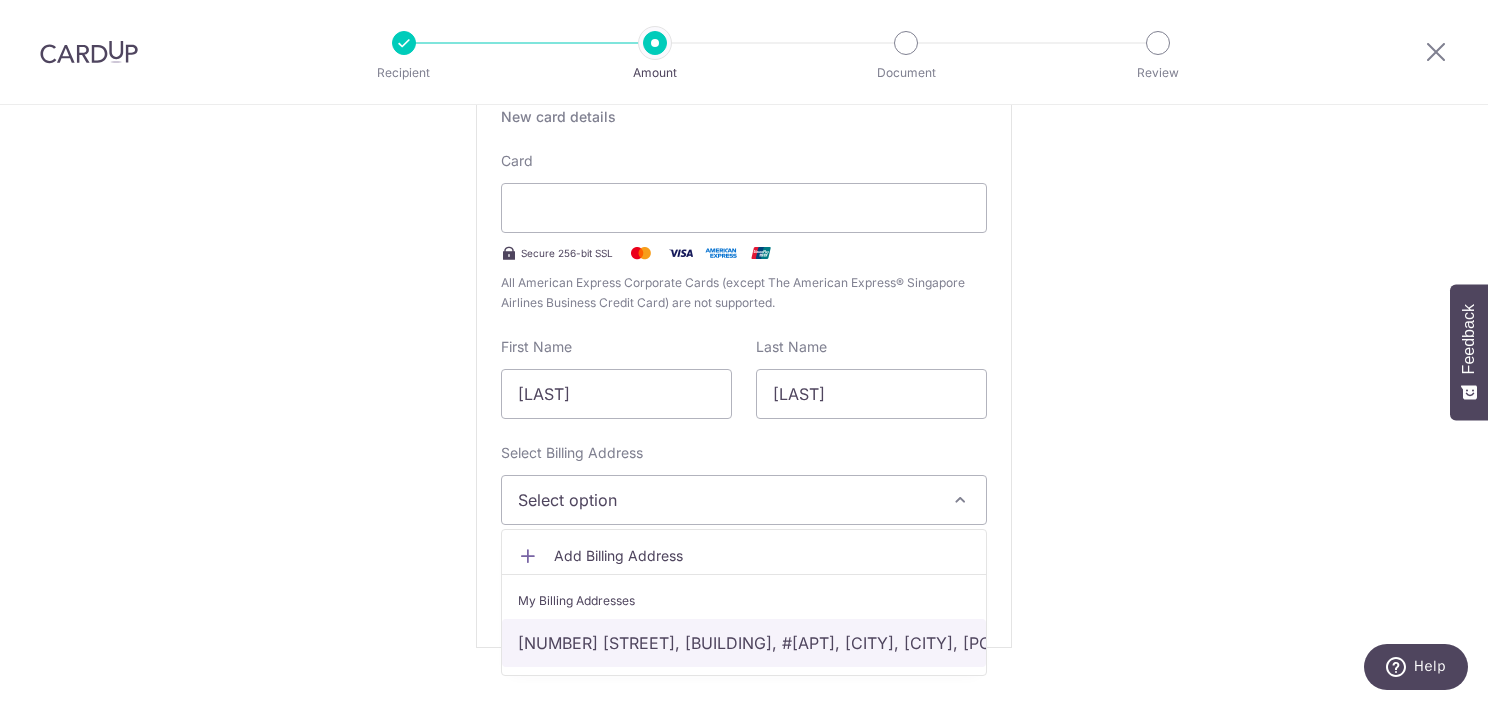 click on "169 Jalan Jurong Kechil, Sherwood Condo, #05-13, Singapore, Singapore-598669" at bounding box center (744, 643) 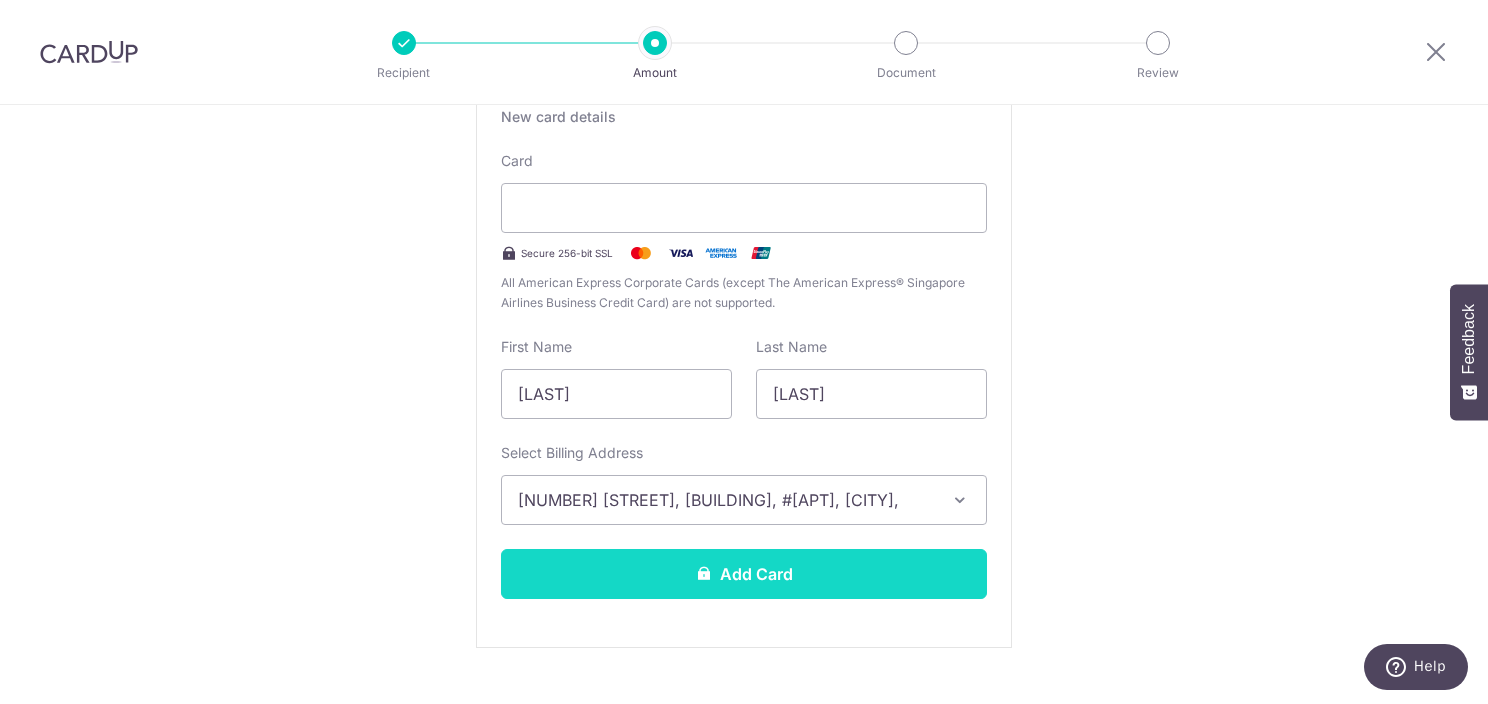 click on "Add Card" at bounding box center [744, 574] 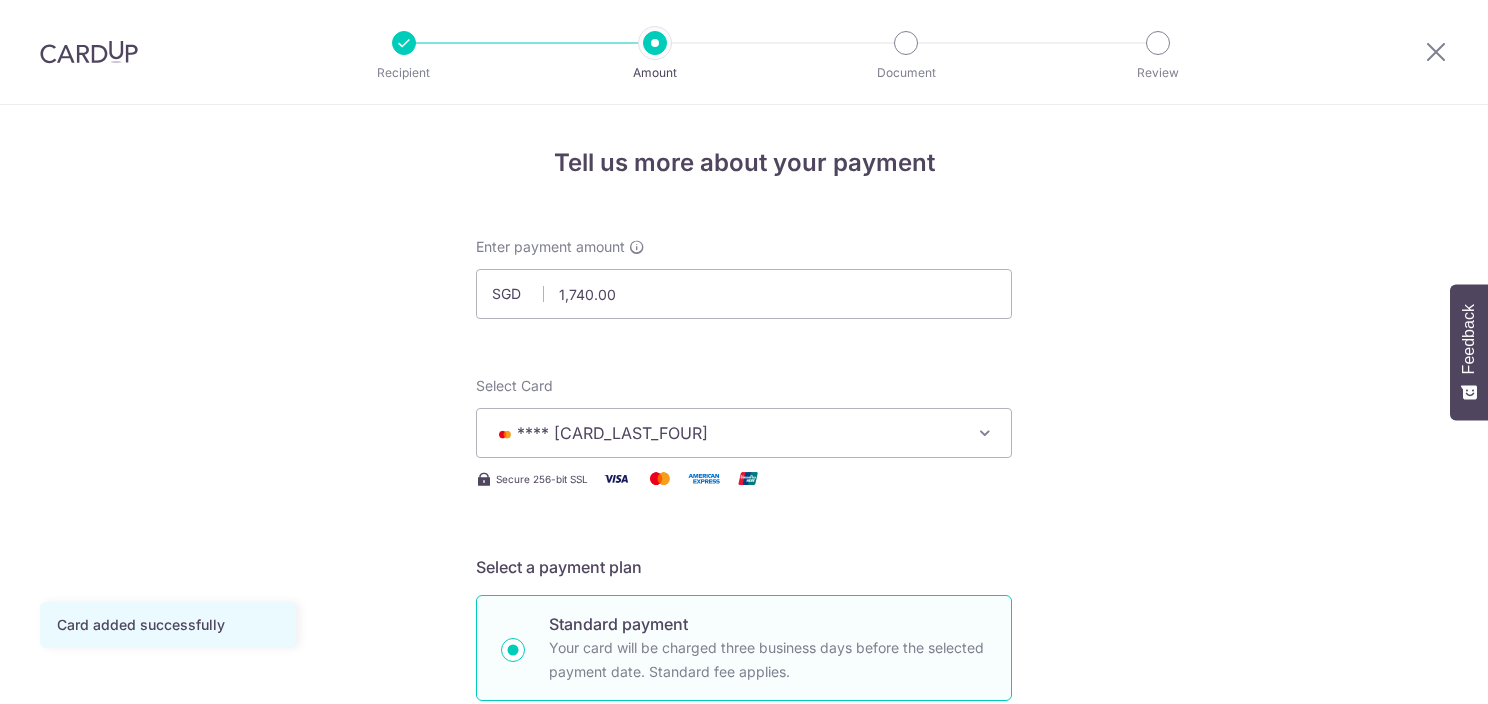 scroll, scrollTop: 0, scrollLeft: 0, axis: both 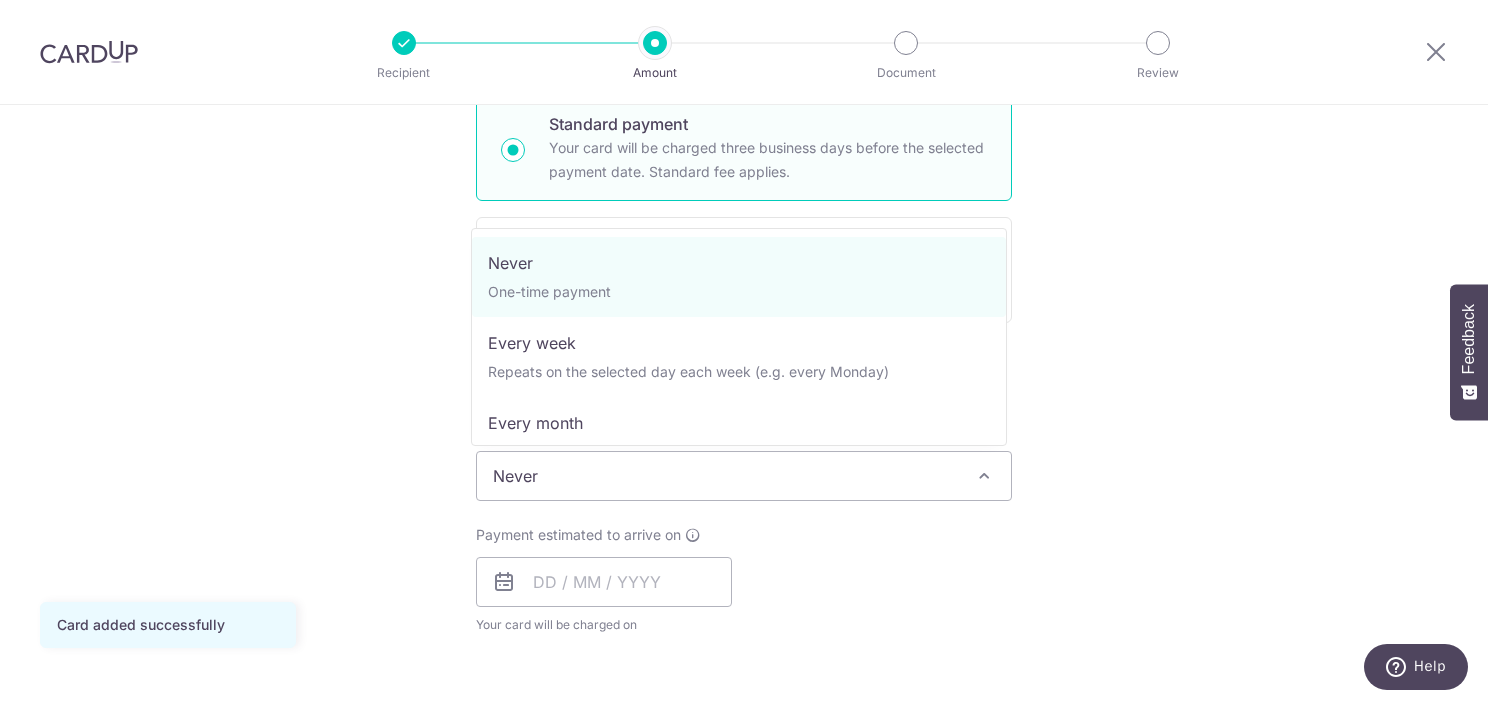 click on "Never" at bounding box center [744, 476] 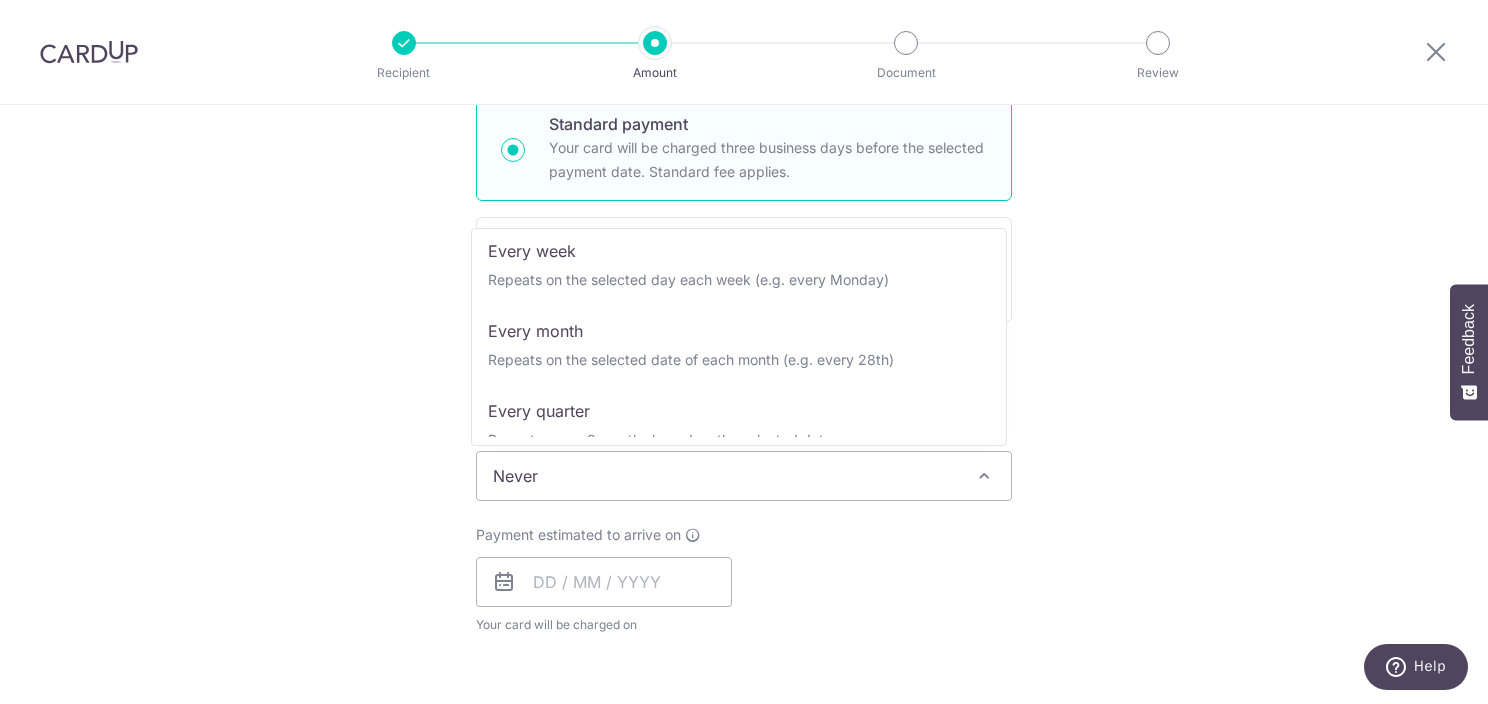 scroll, scrollTop: 200, scrollLeft: 0, axis: vertical 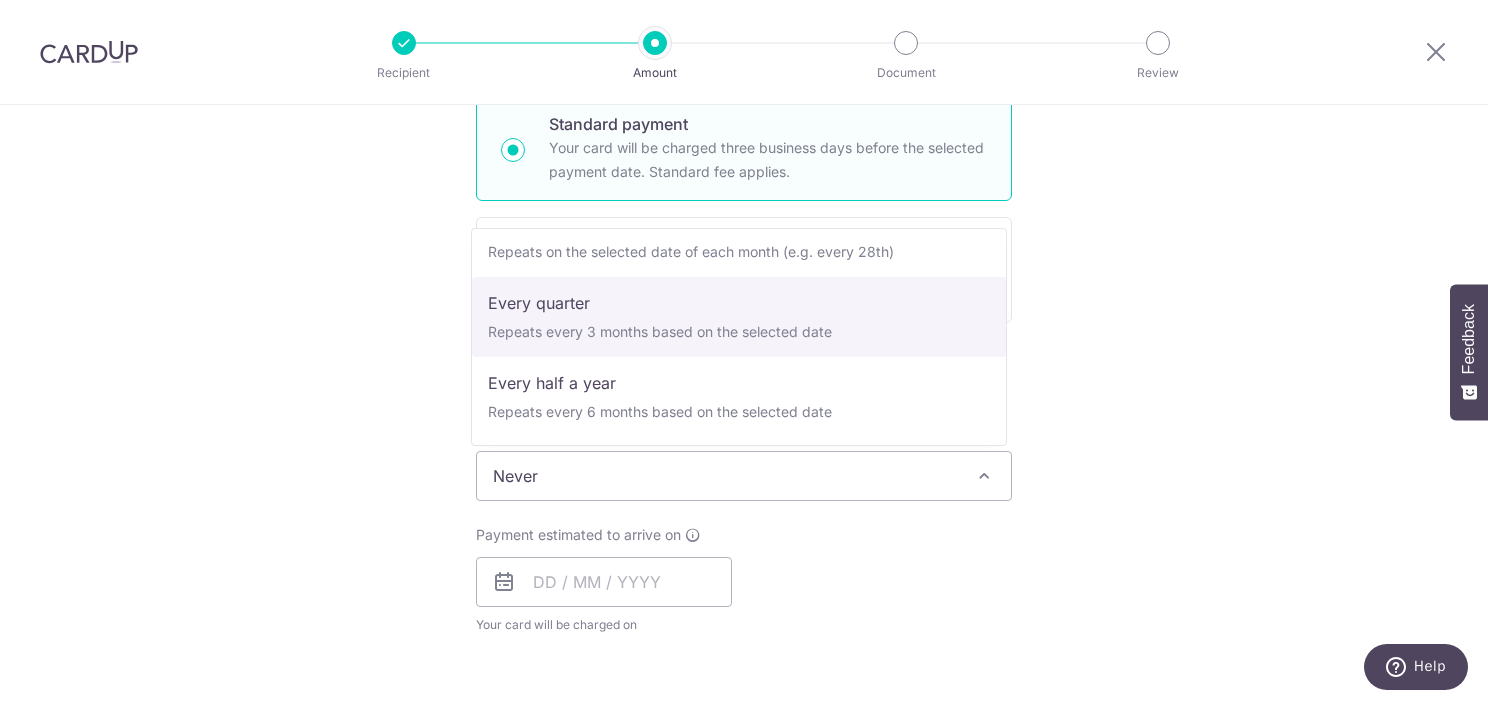 select on "4" 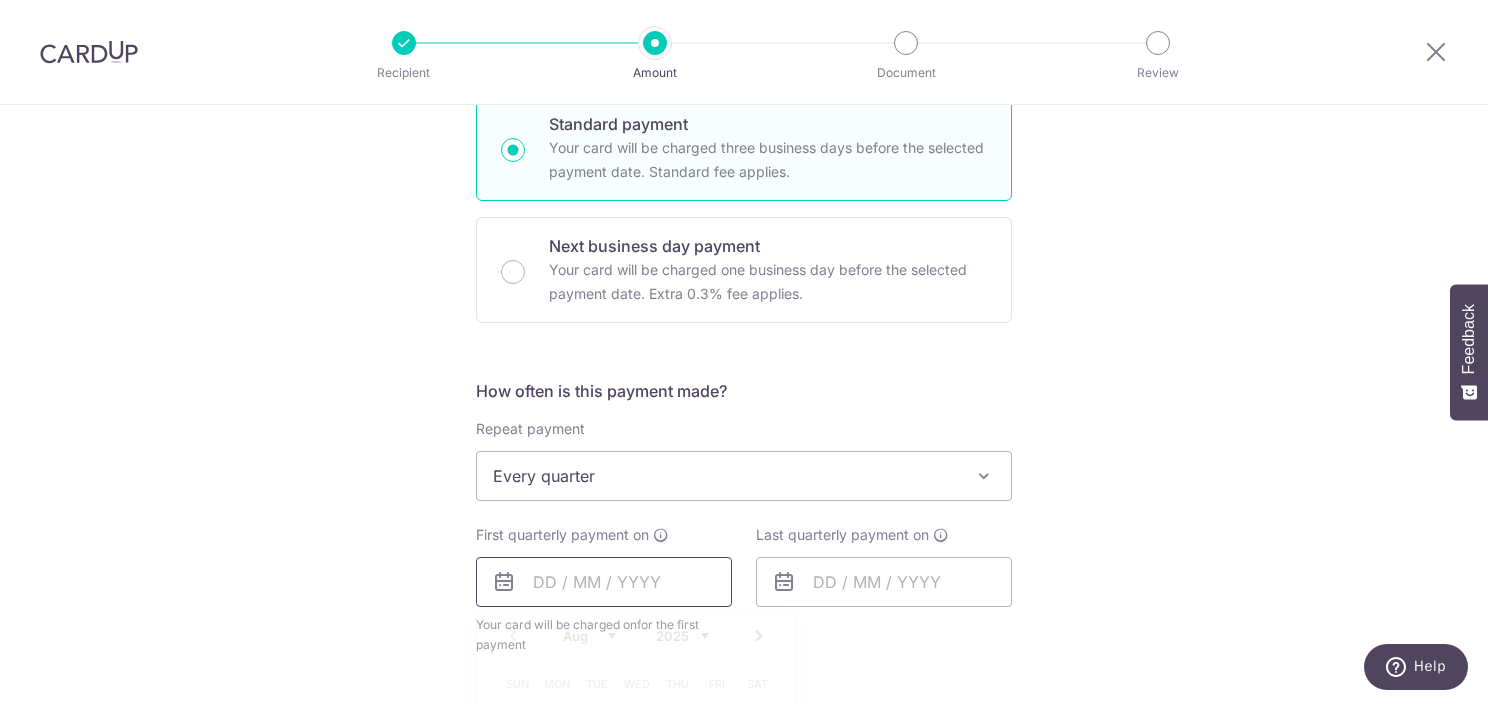 click at bounding box center (604, 582) 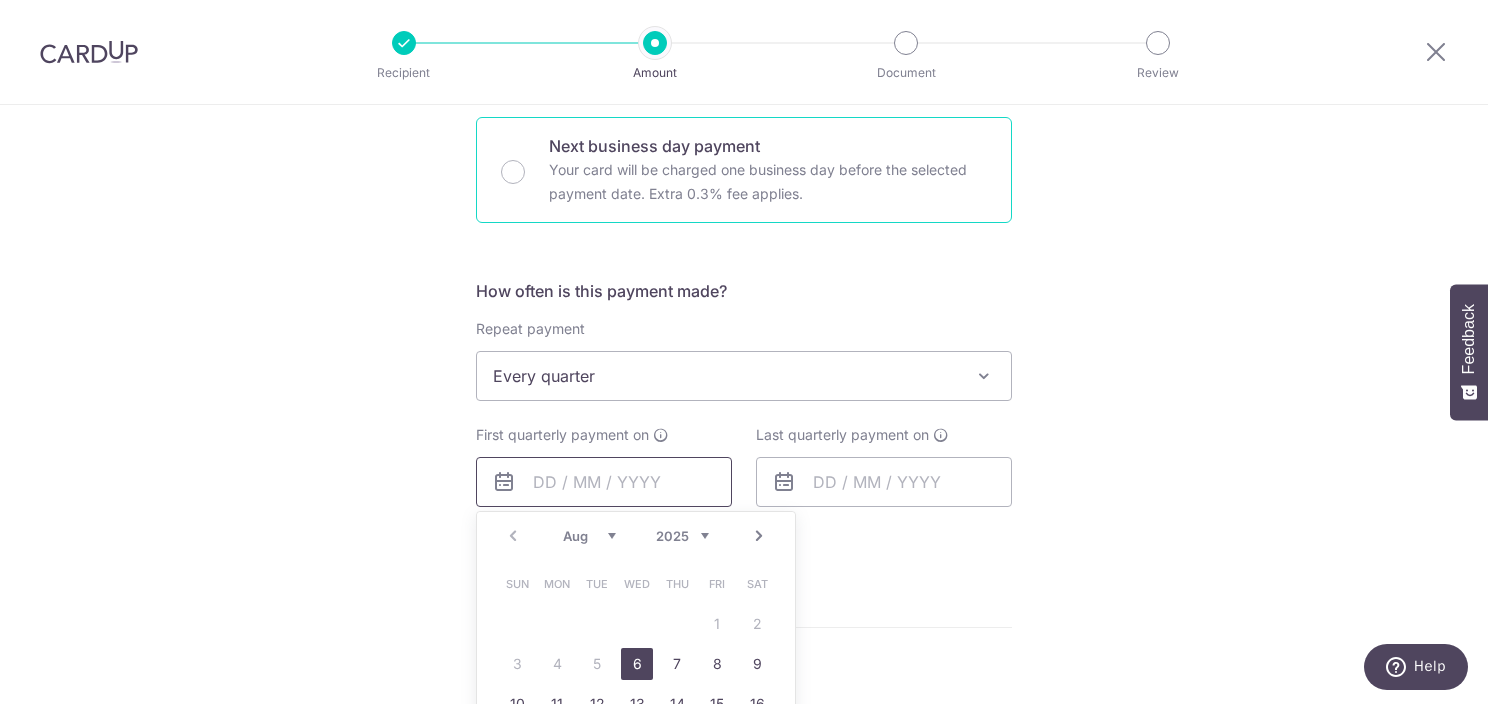scroll, scrollTop: 800, scrollLeft: 0, axis: vertical 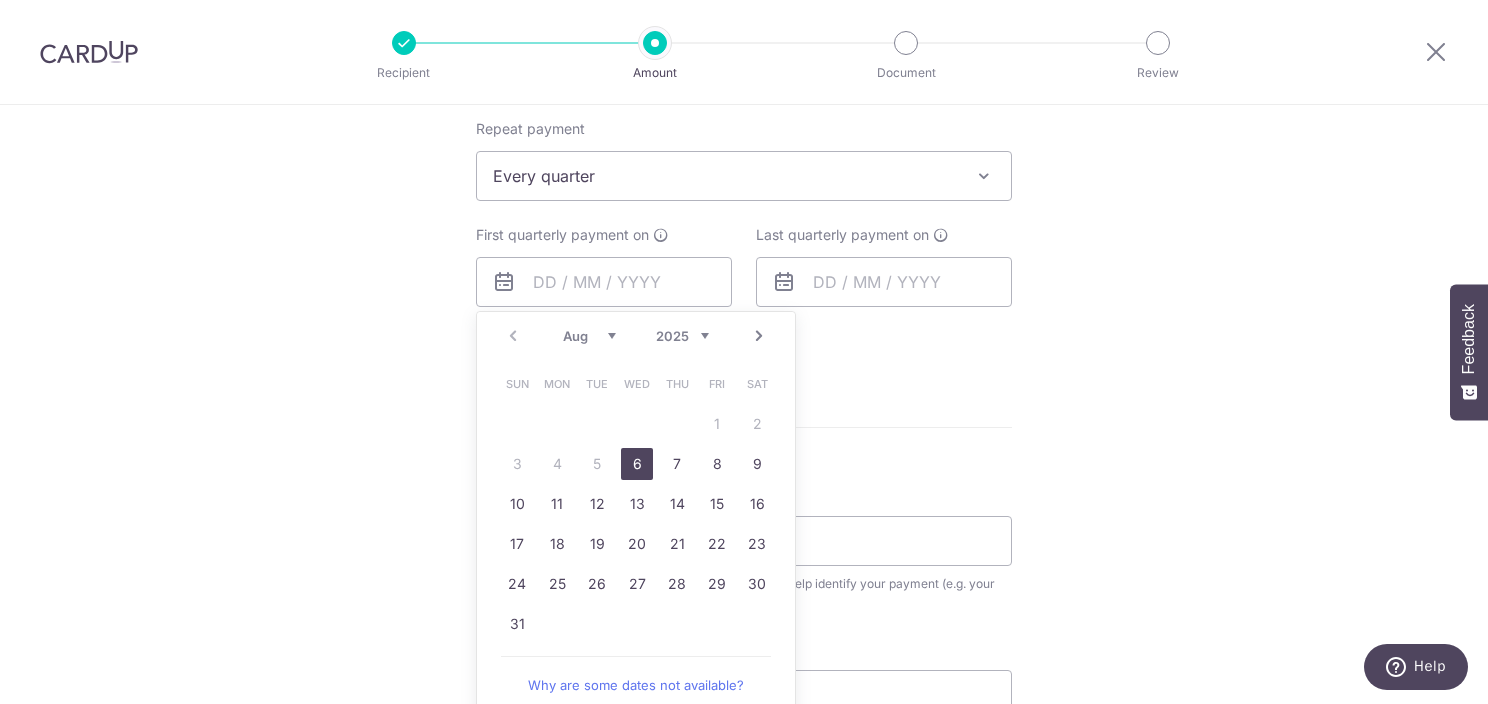 click on "6" at bounding box center [637, 464] 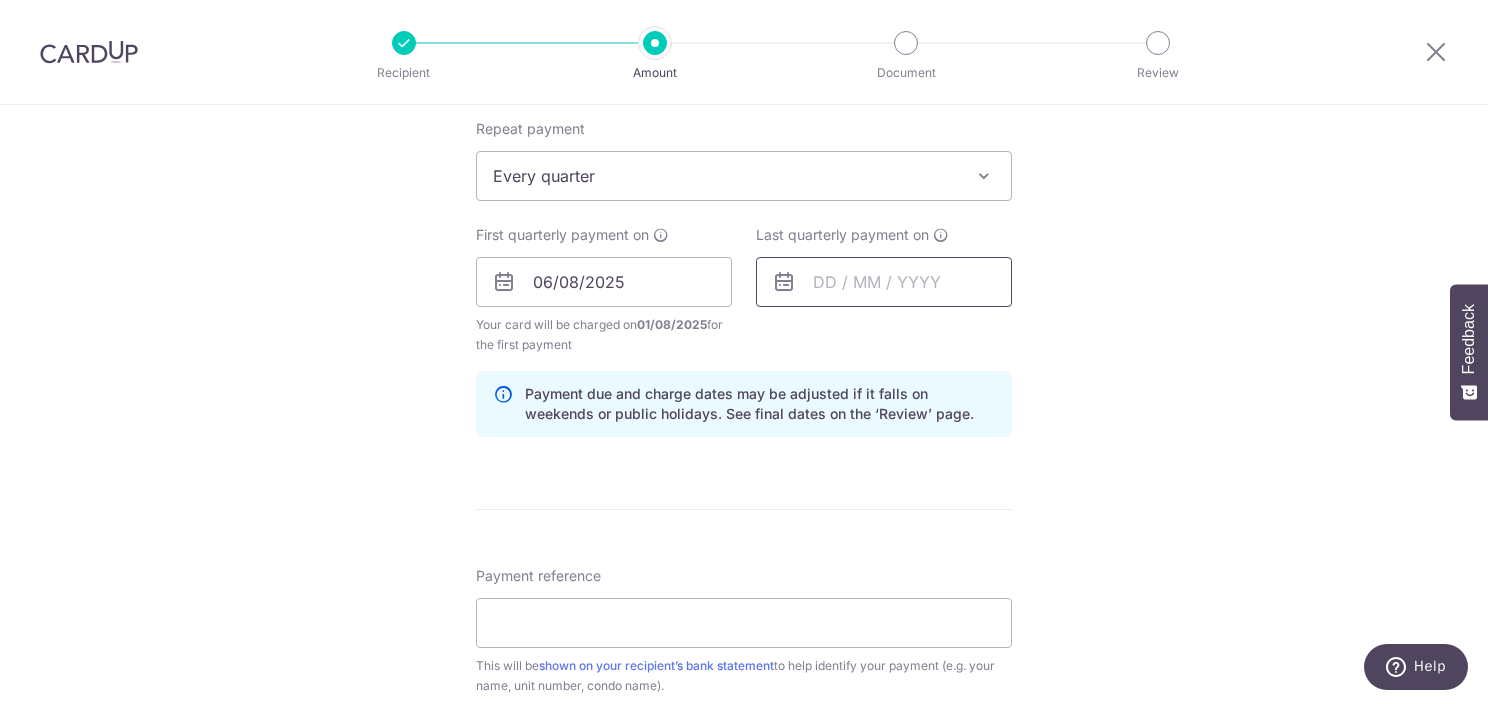 click at bounding box center [884, 282] 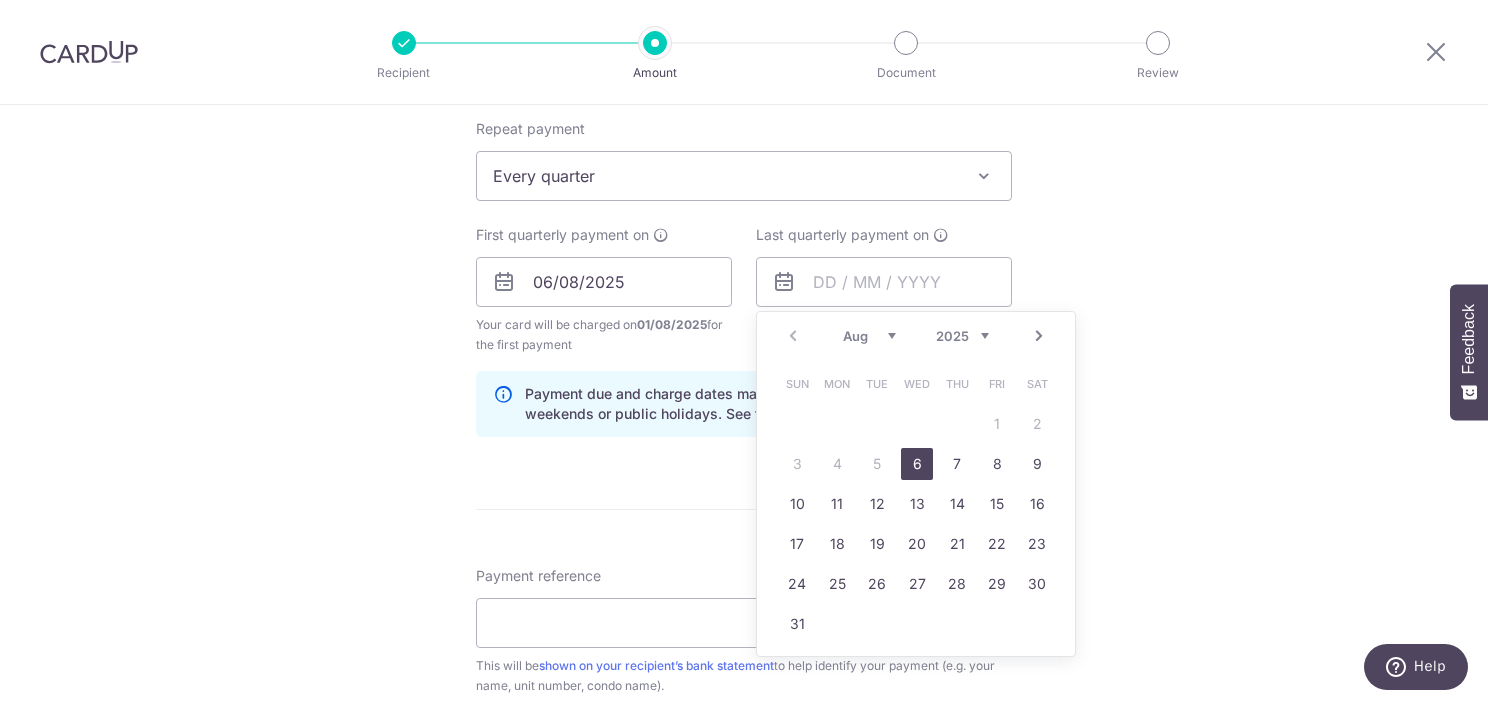 click on "Tell us more about your payment
Enter payment amount
SGD
1,740.00
1740.00
Card added successfully
Select Card
**** 4888
Add credit card
Your Cards
**** 3826
**** 4888
Secure 256-bit SSL
Text
New card details
Card" at bounding box center [744, 260] 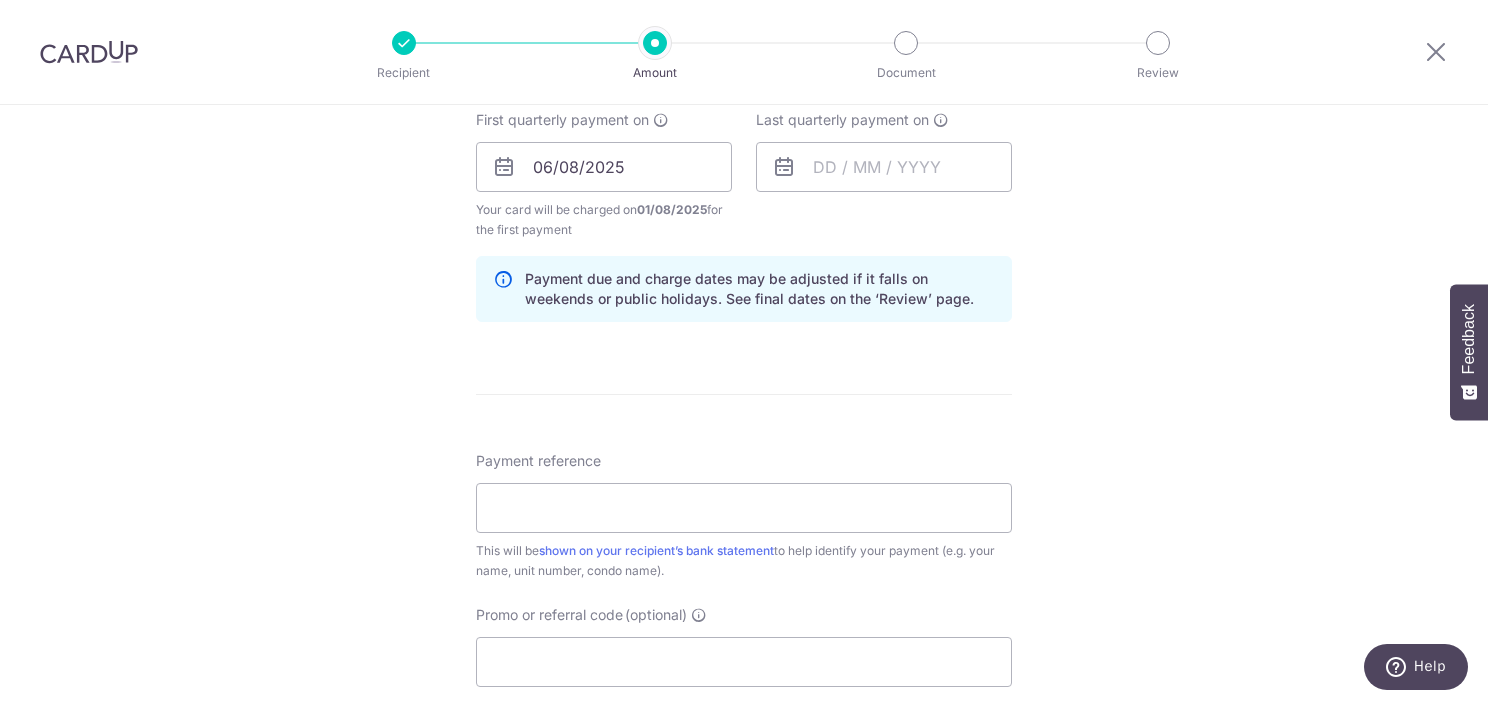 scroll, scrollTop: 1000, scrollLeft: 0, axis: vertical 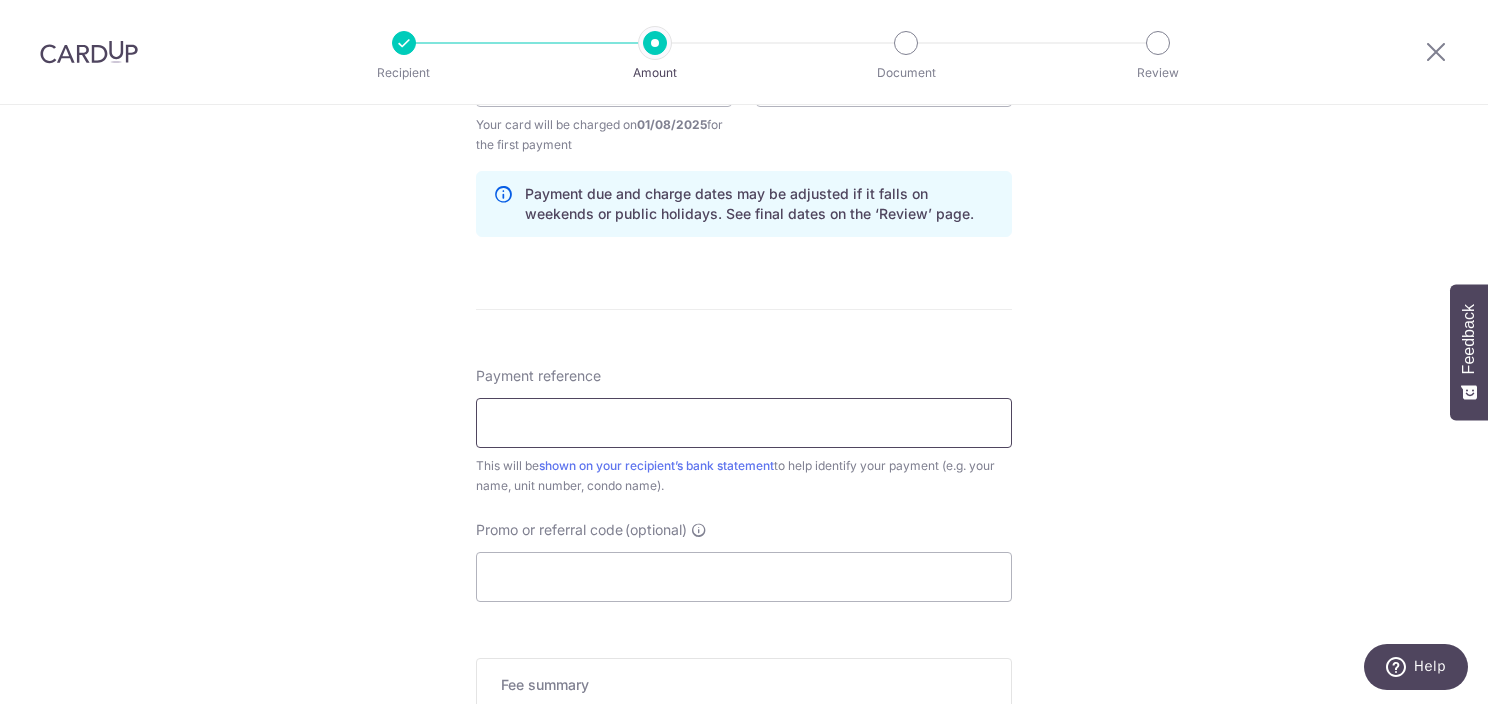 click on "Payment reference" at bounding box center [744, 423] 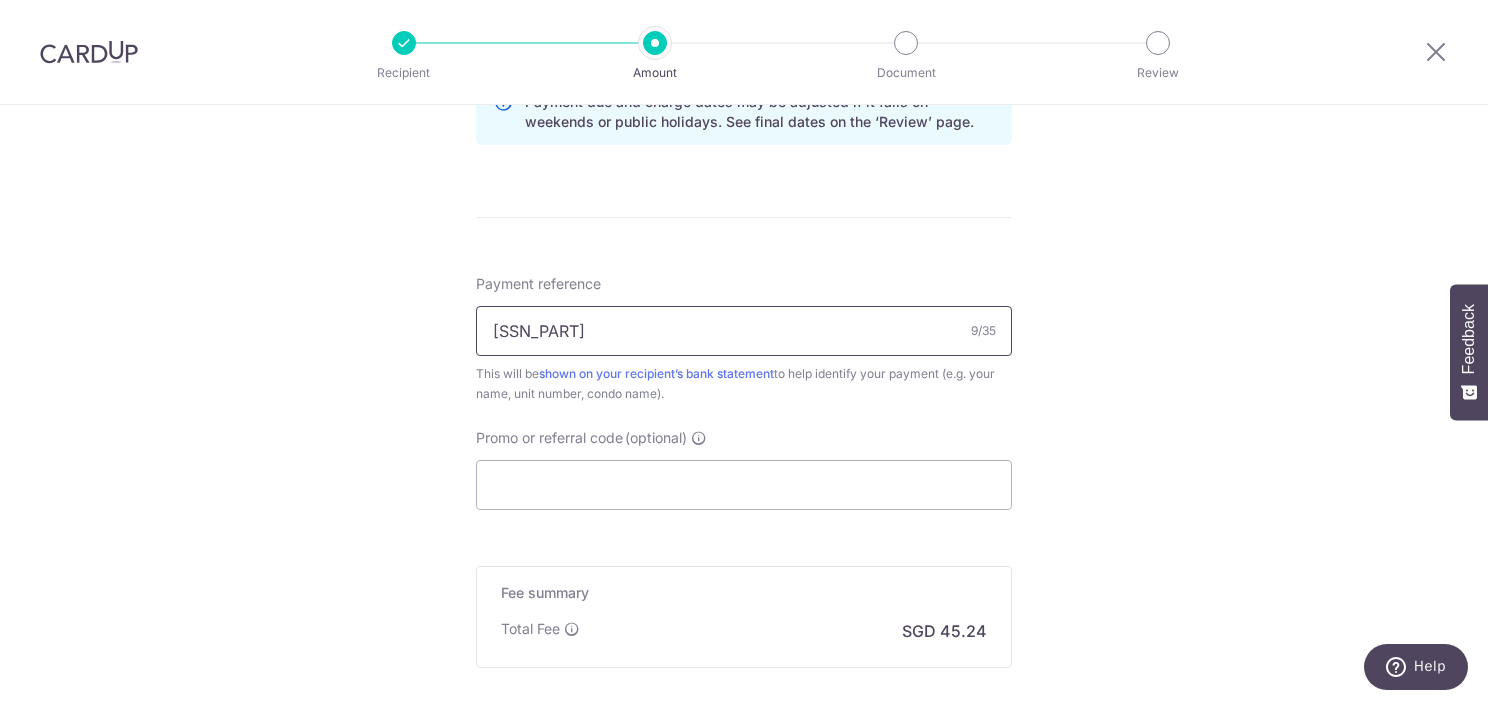 scroll, scrollTop: 1200, scrollLeft: 0, axis: vertical 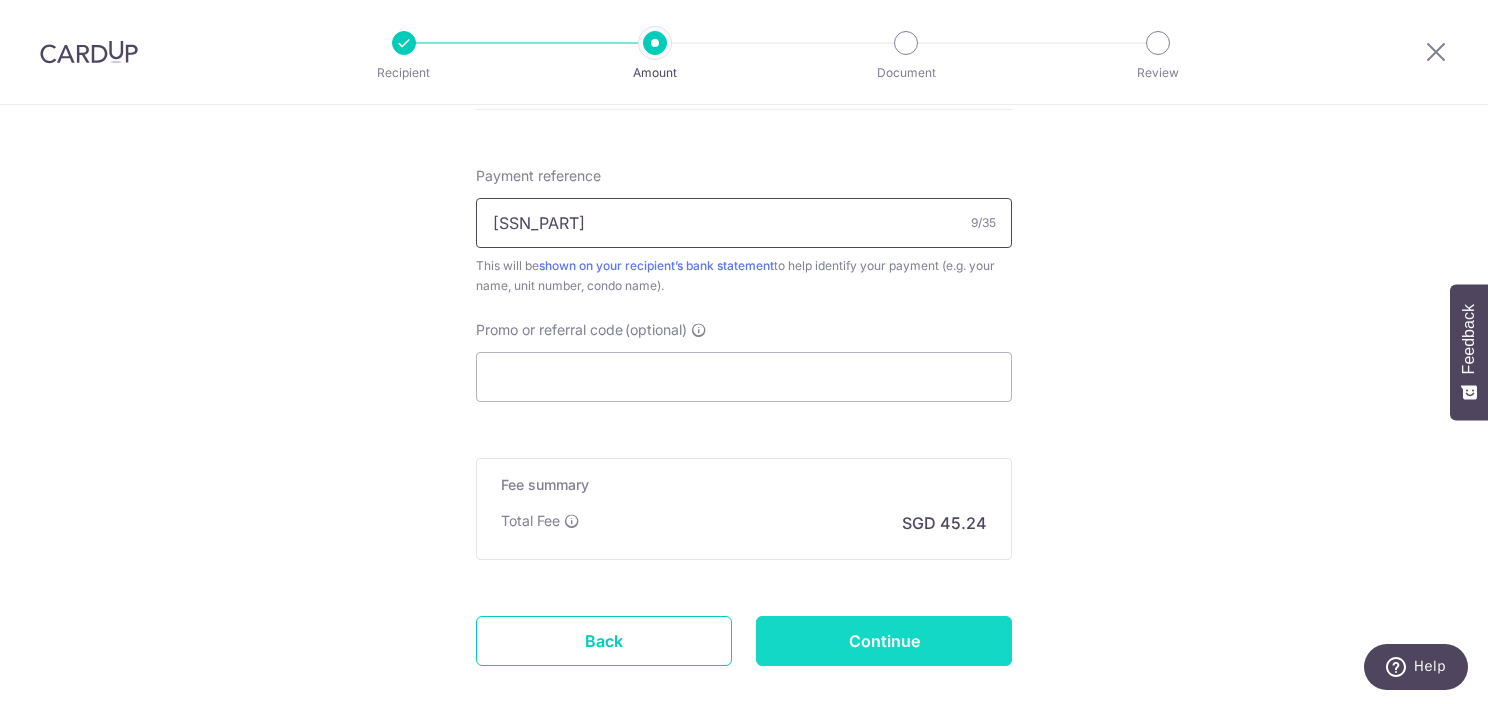 type on "169-05-13" 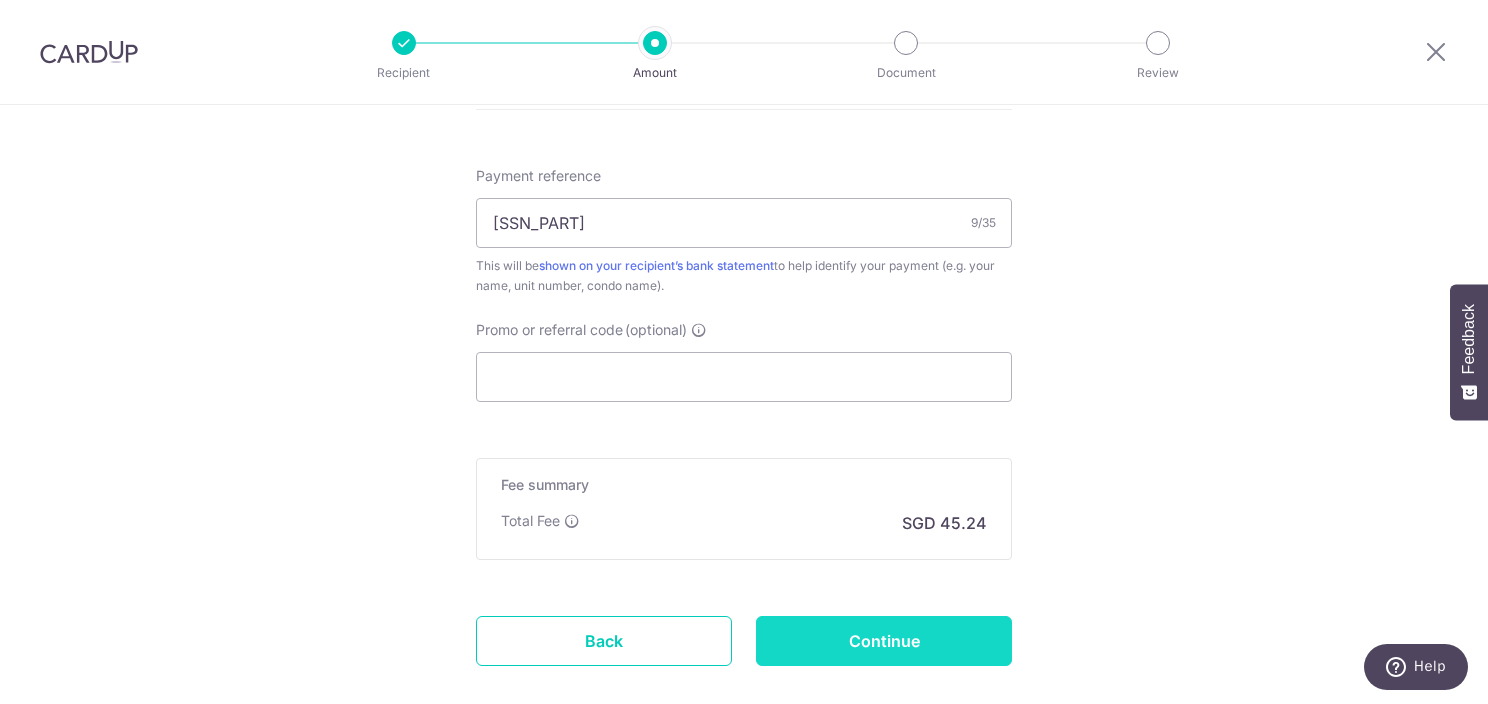 click on "Continue" at bounding box center [884, 641] 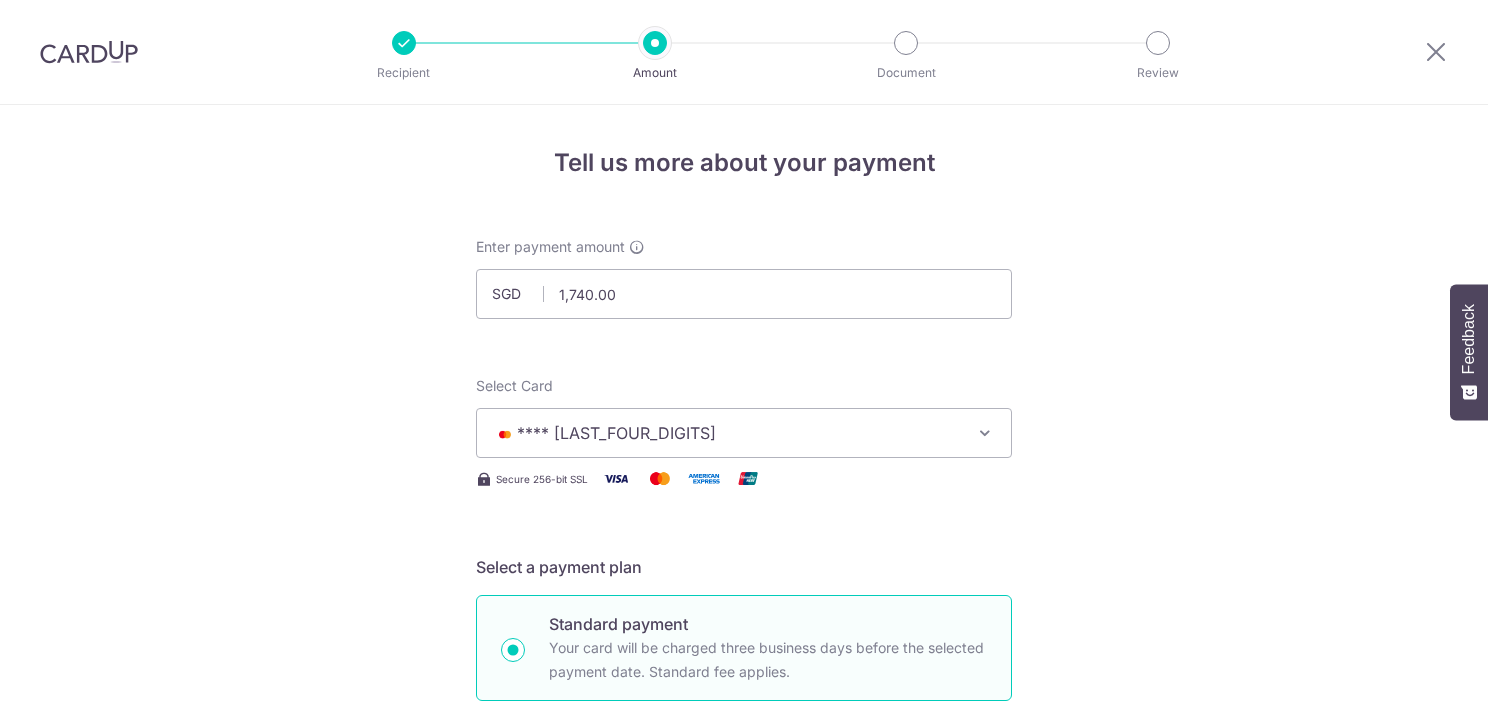 scroll, scrollTop: 0, scrollLeft: 0, axis: both 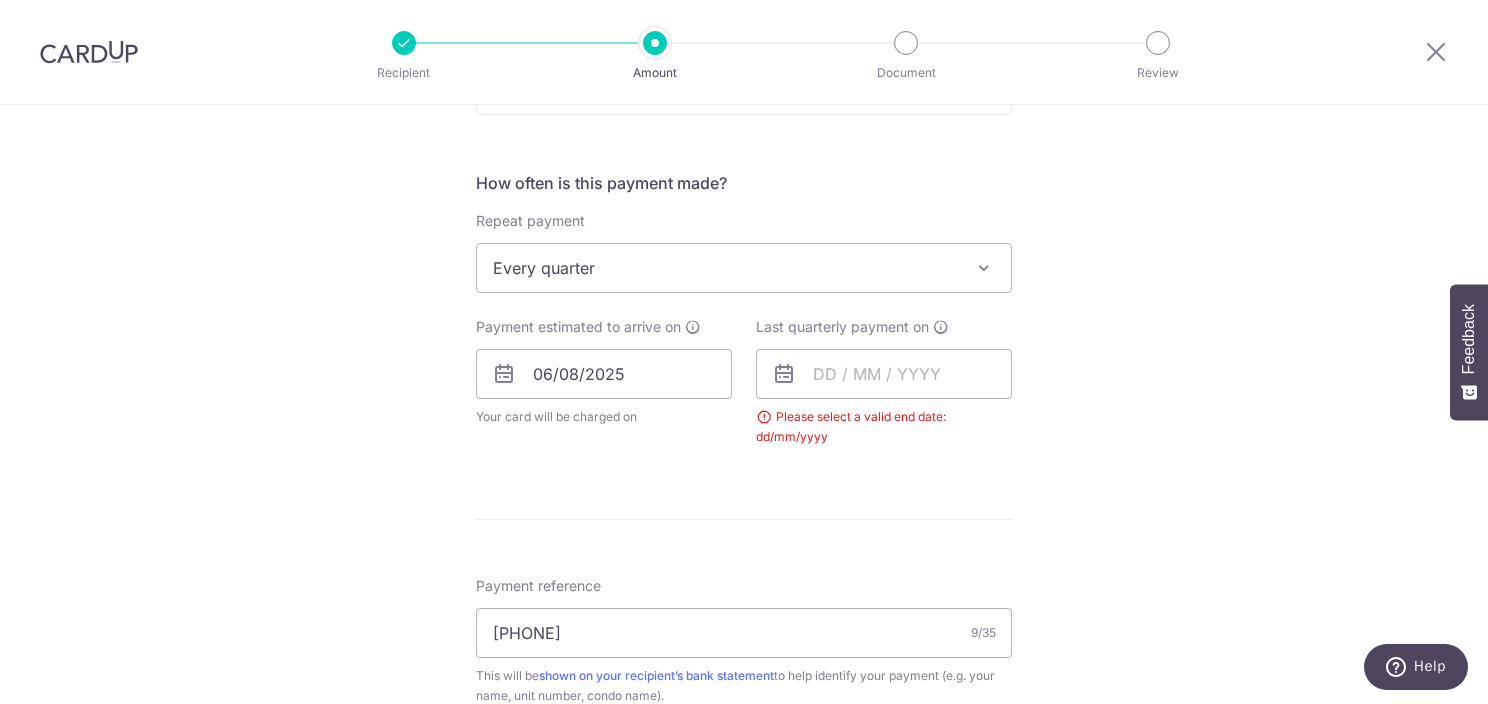 click on "Every quarter" at bounding box center (744, 268) 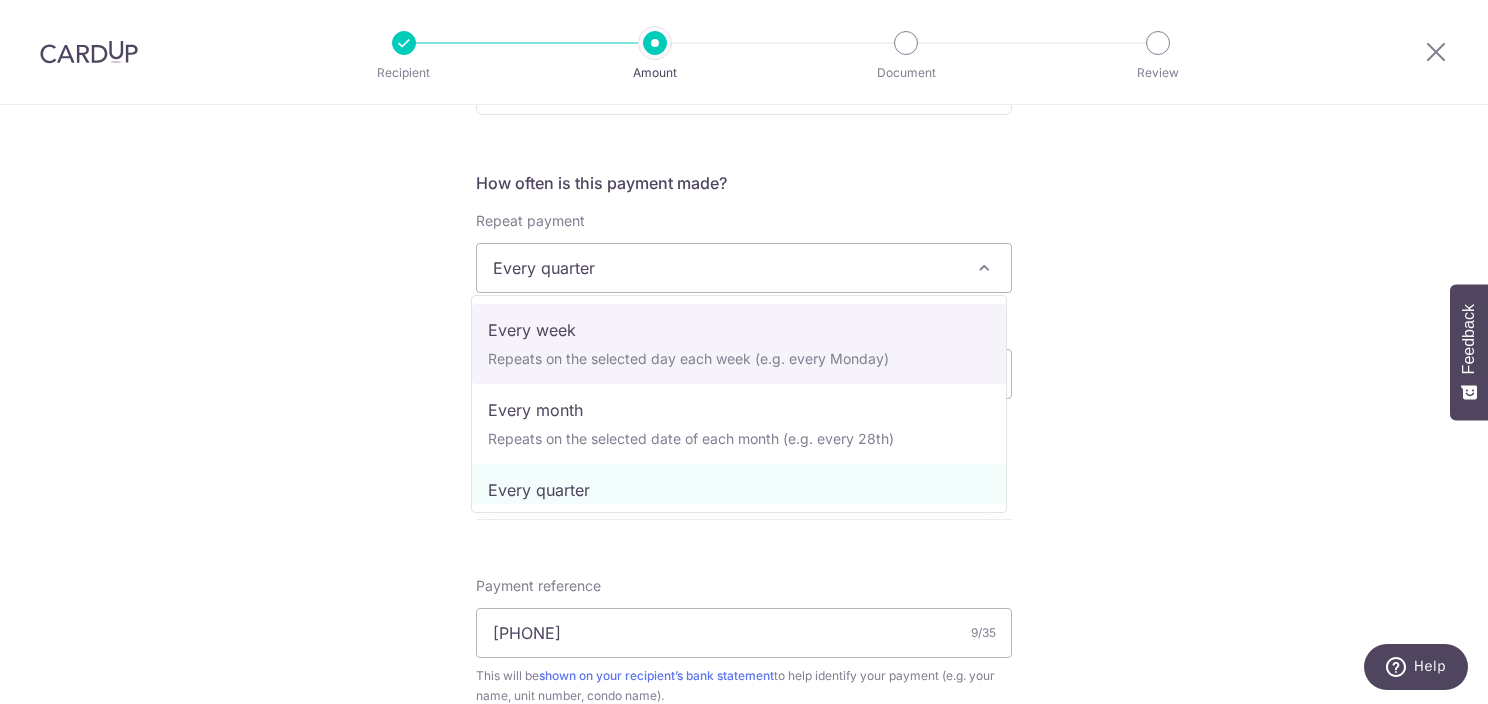 scroll, scrollTop: 0, scrollLeft: 0, axis: both 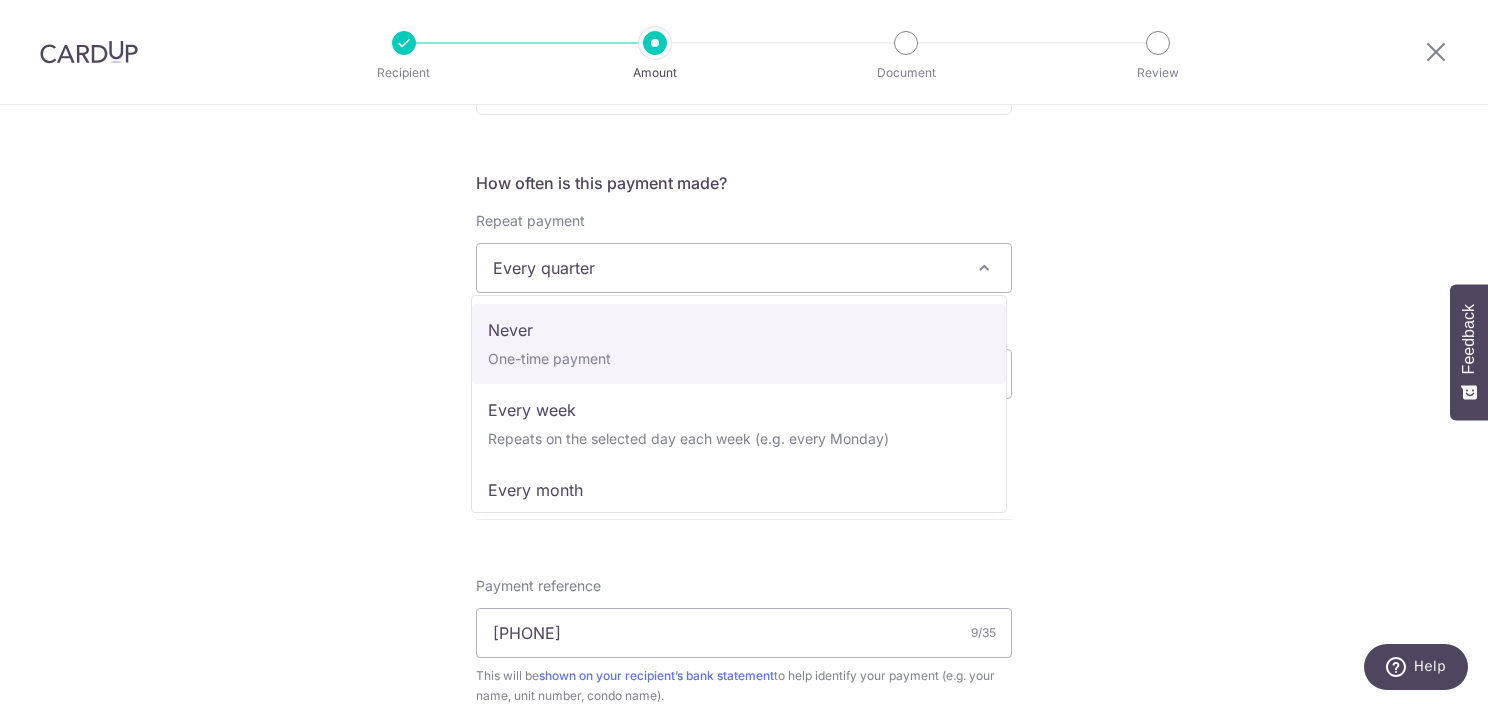 select on "1" 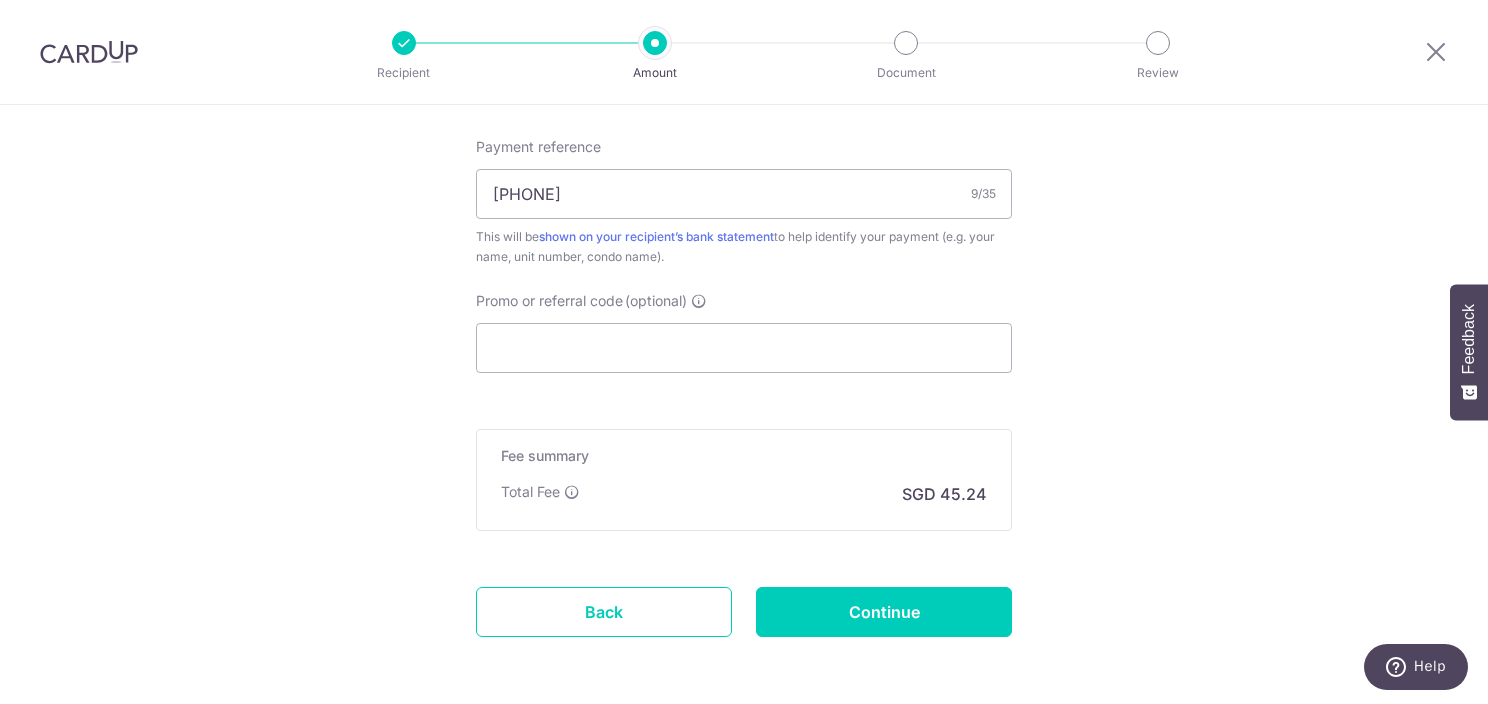 scroll, scrollTop: 1289, scrollLeft: 0, axis: vertical 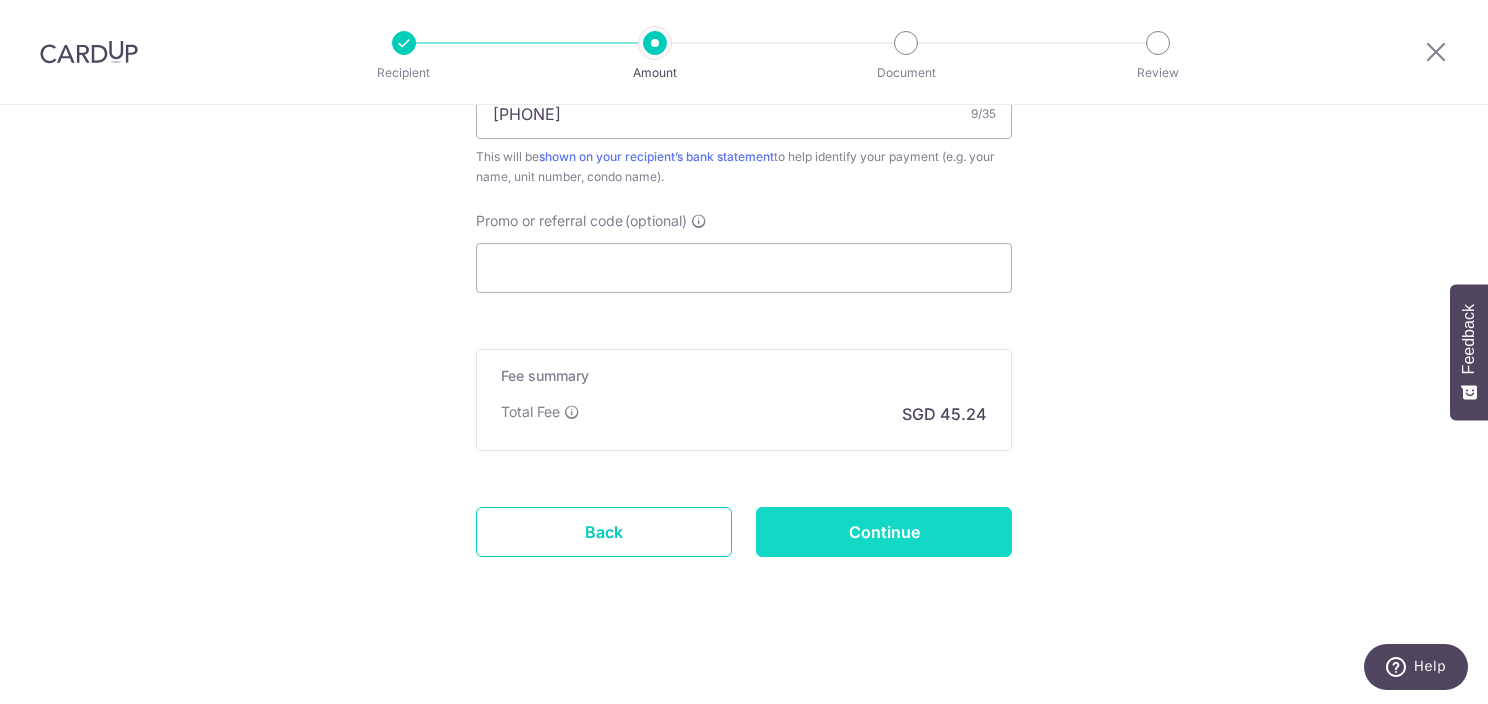 click on "Continue" at bounding box center [884, 532] 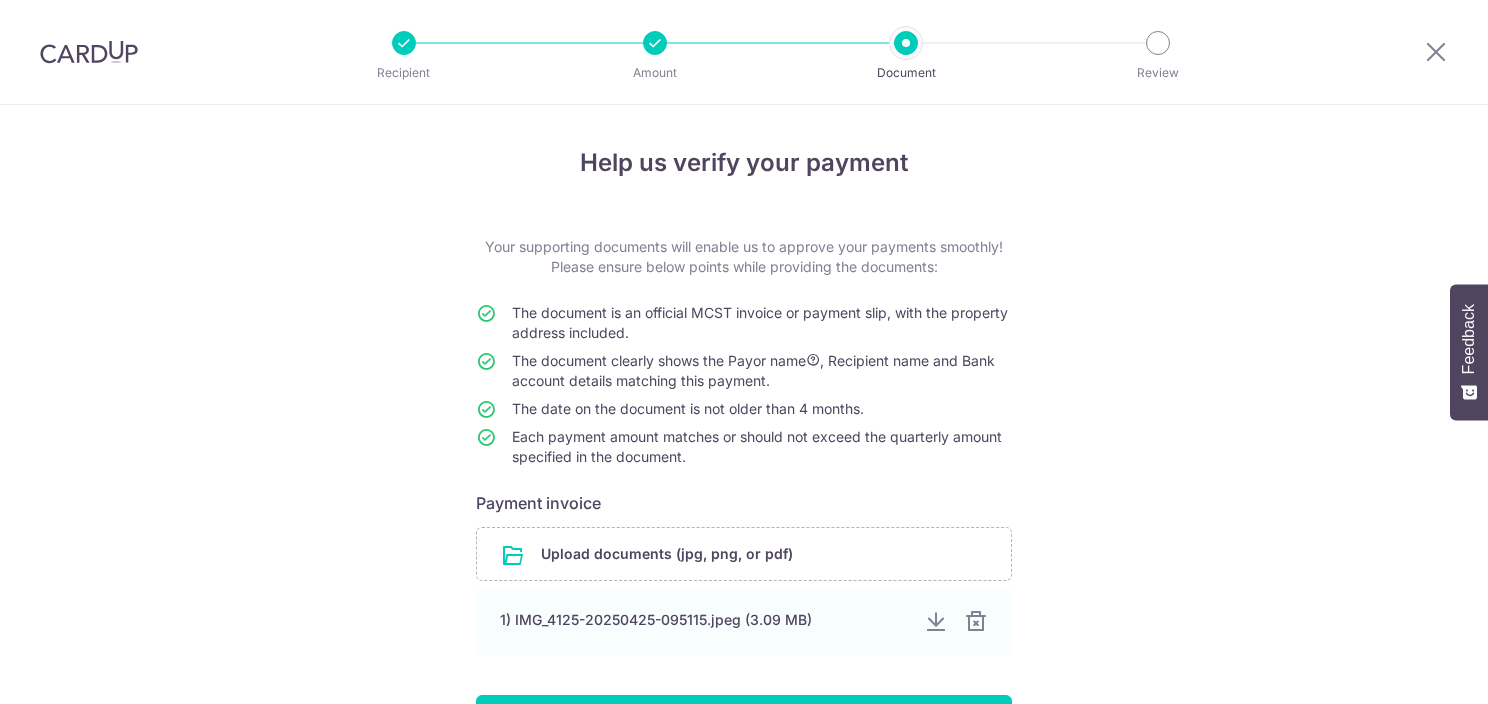 scroll, scrollTop: 0, scrollLeft: 0, axis: both 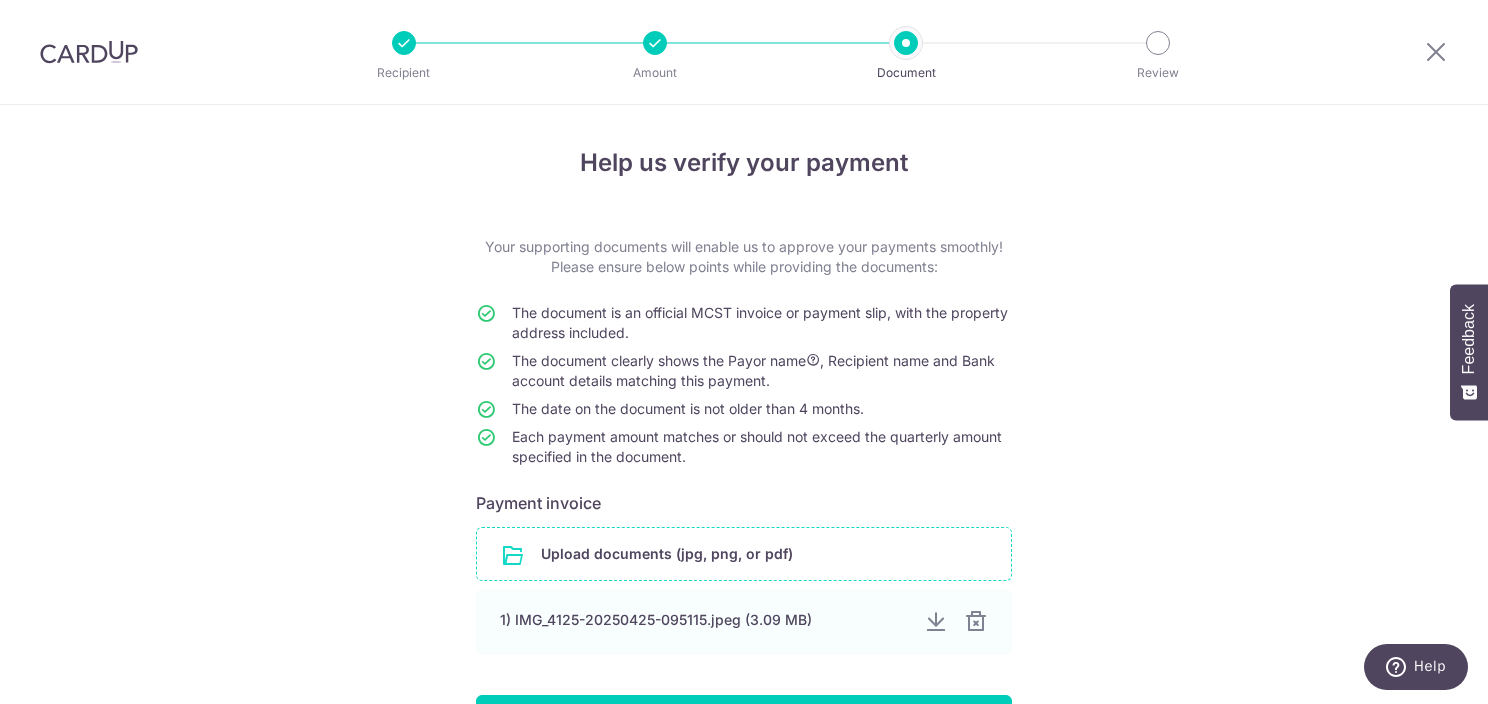 click at bounding box center [744, 554] 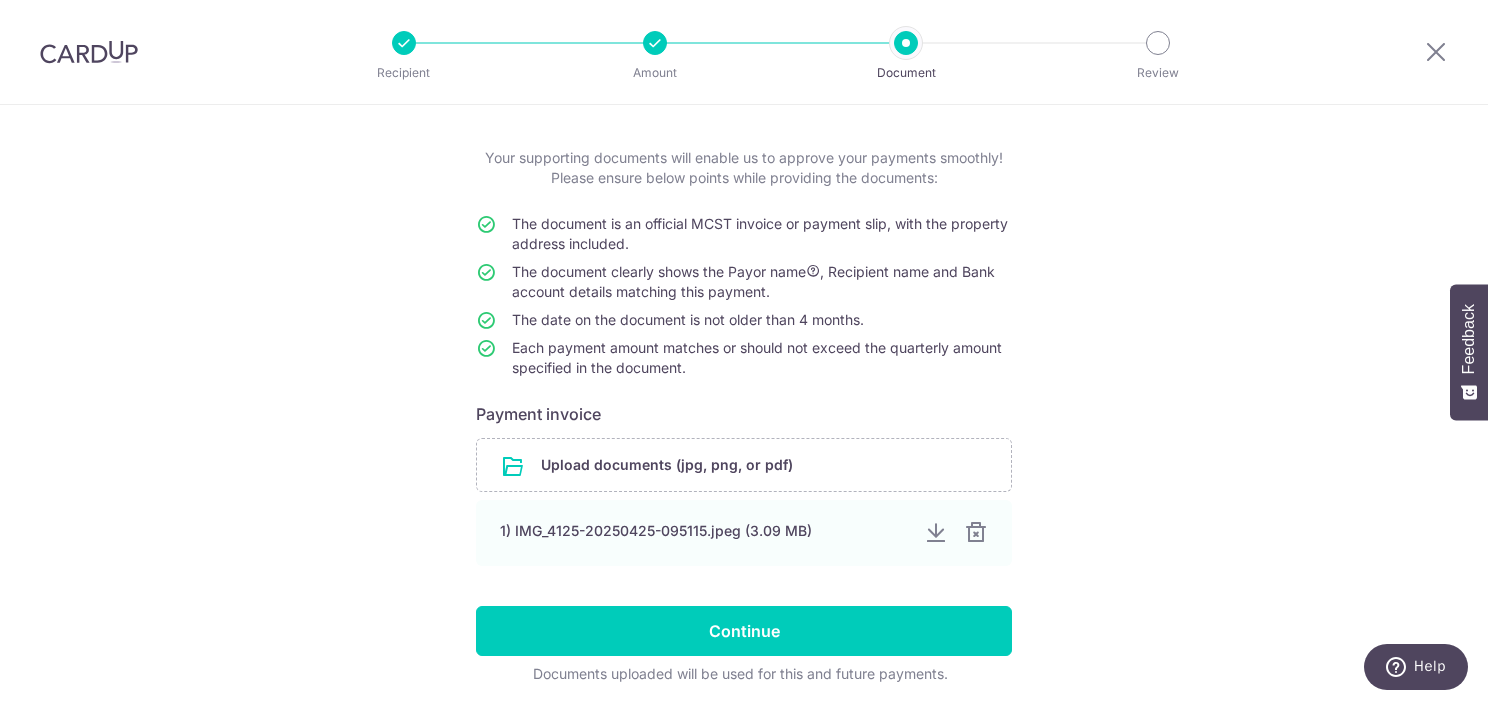 scroll, scrollTop: 162, scrollLeft: 0, axis: vertical 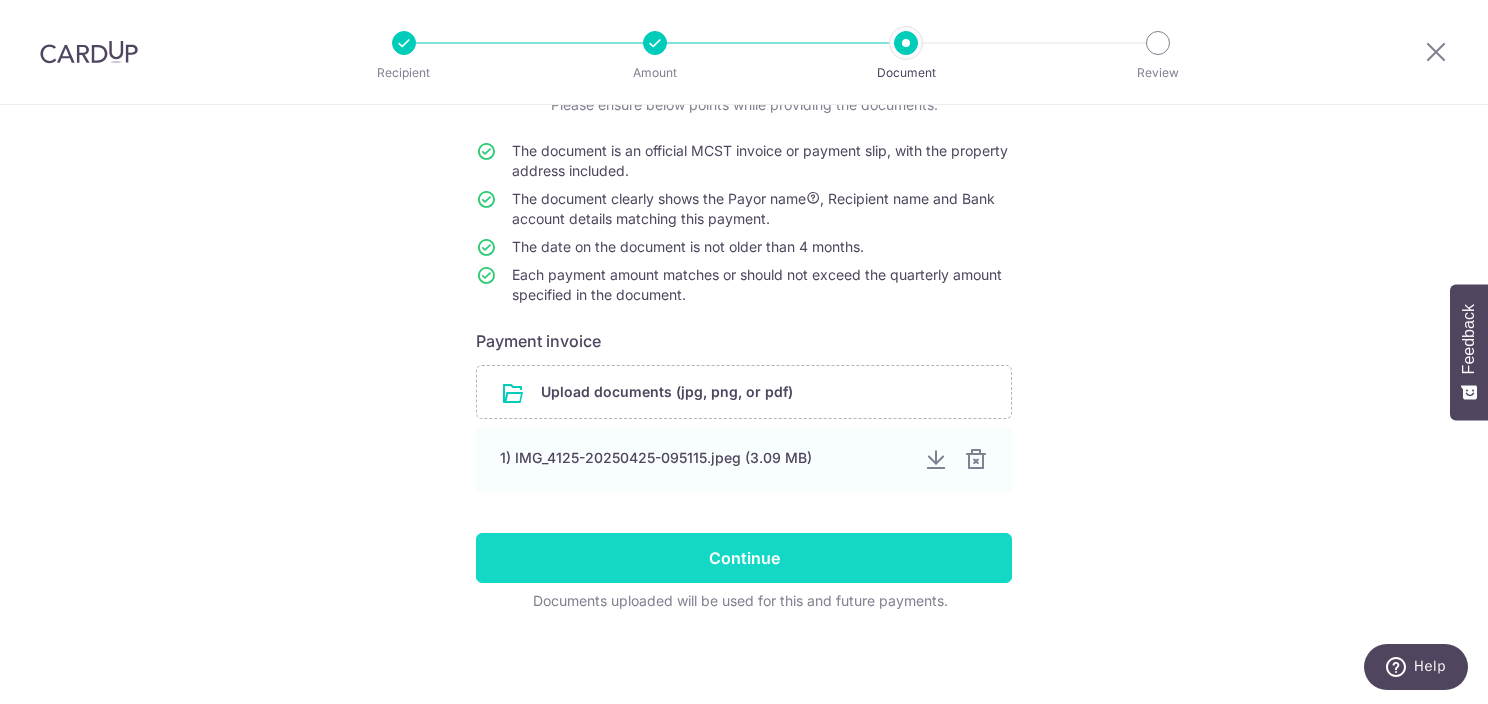 click on "Continue" at bounding box center (744, 558) 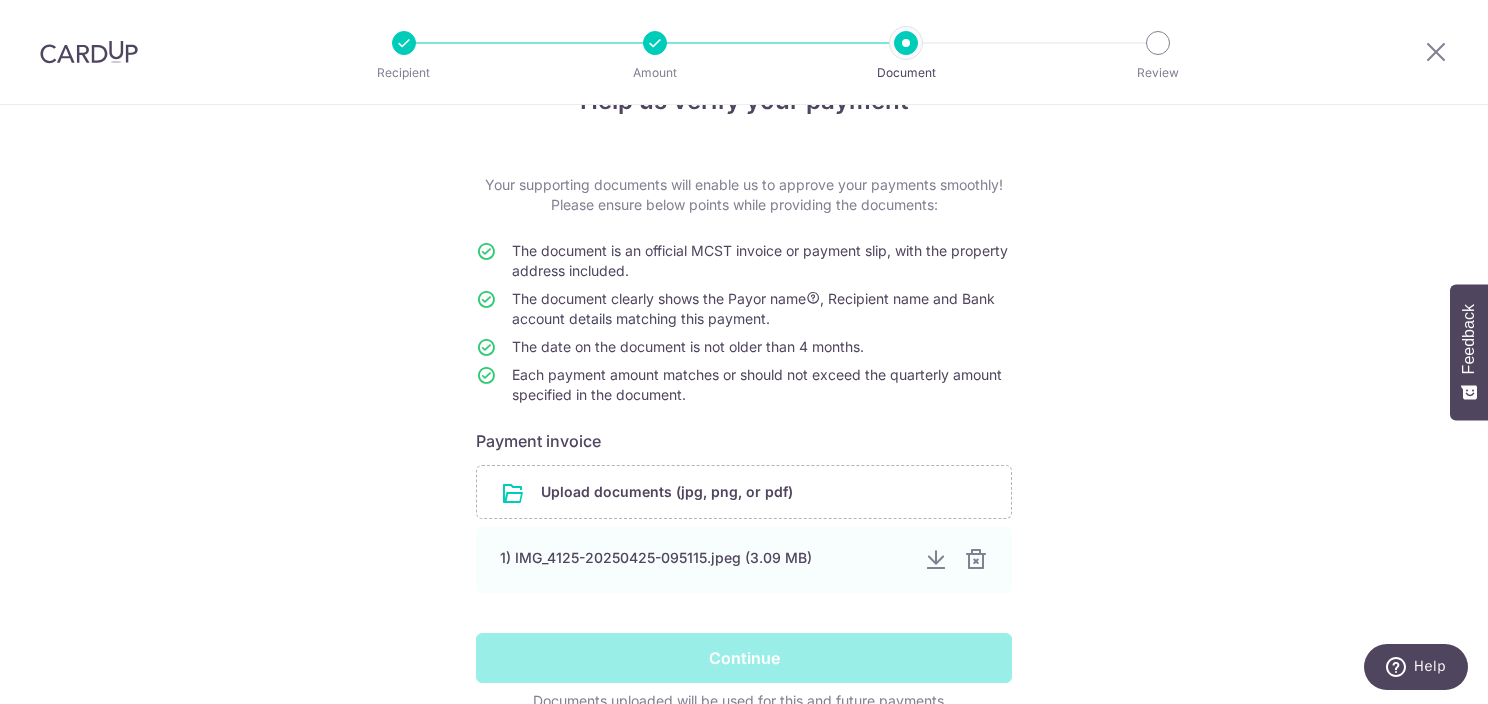 scroll, scrollTop: 0, scrollLeft: 0, axis: both 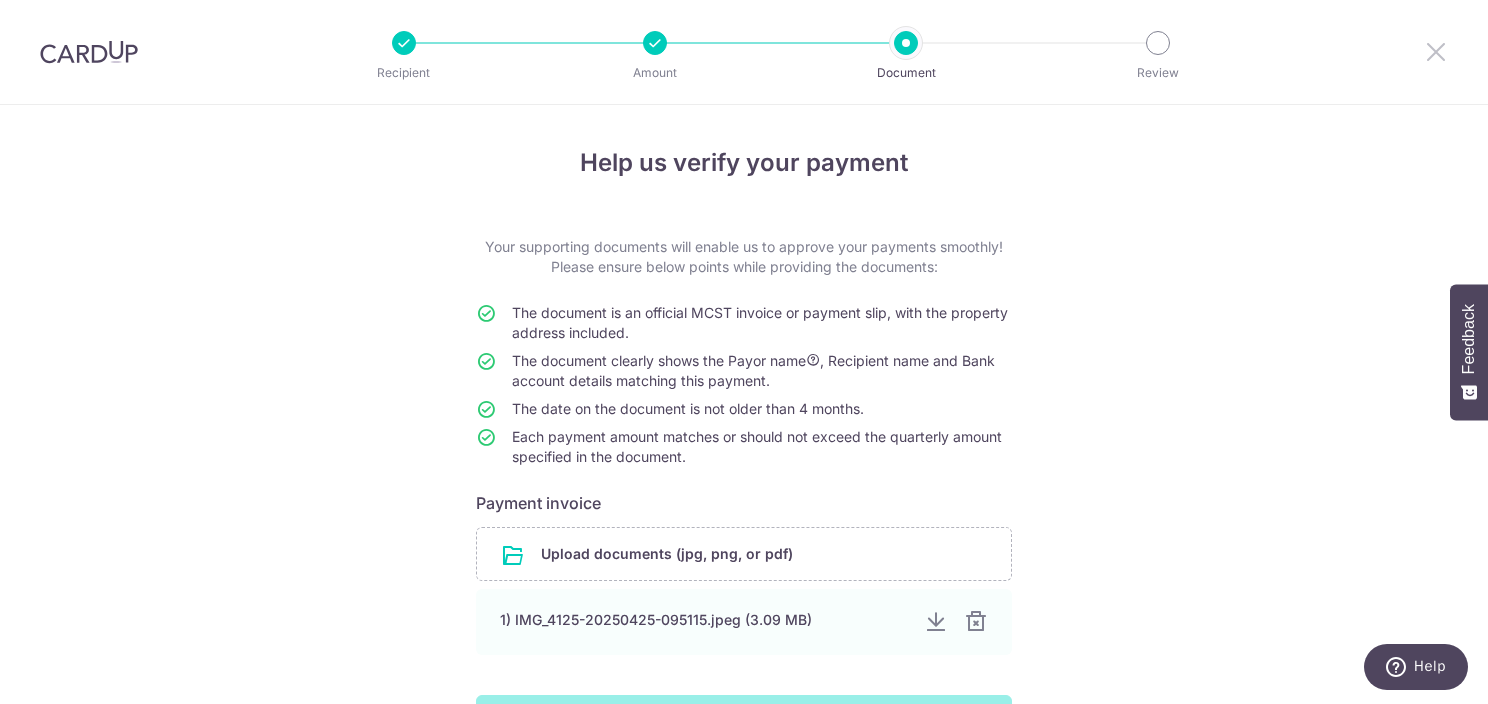 click at bounding box center (1436, 51) 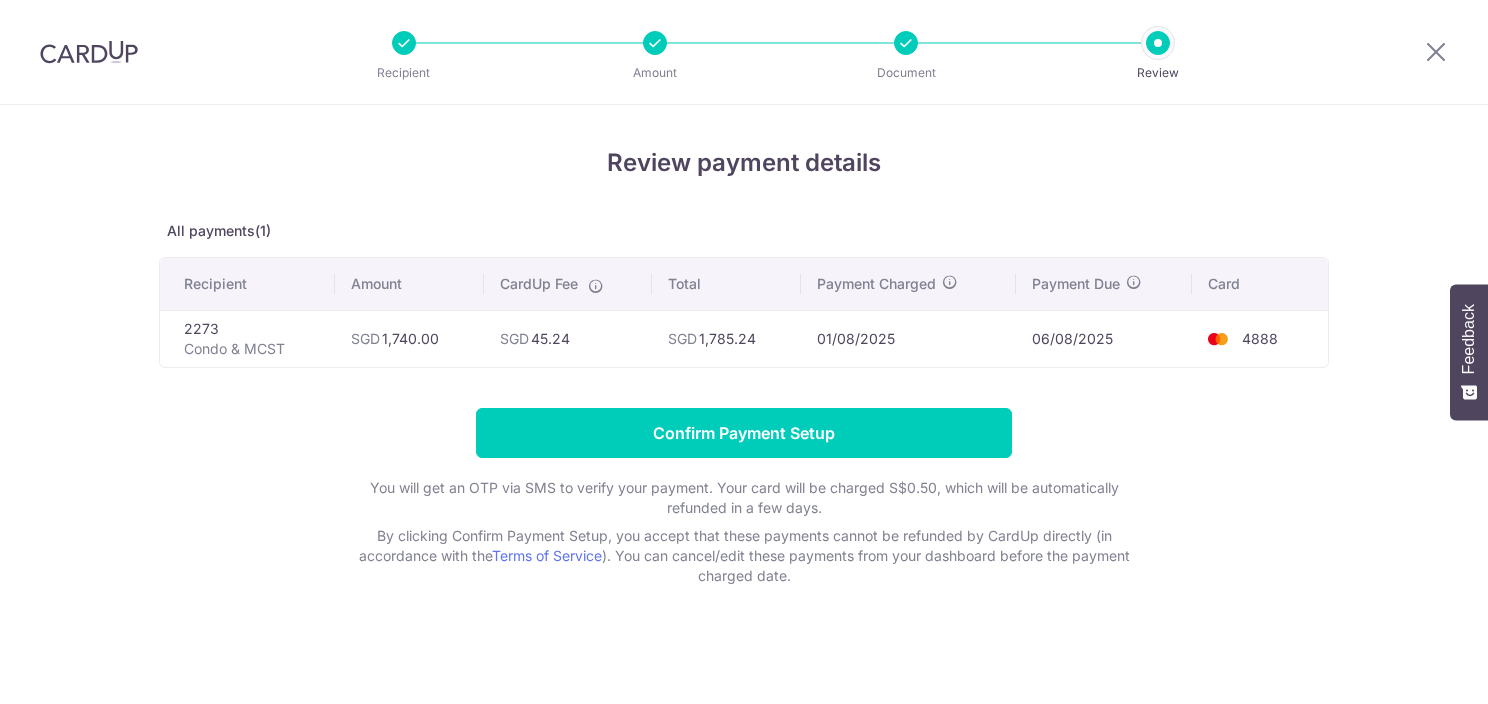 scroll, scrollTop: 0, scrollLeft: 0, axis: both 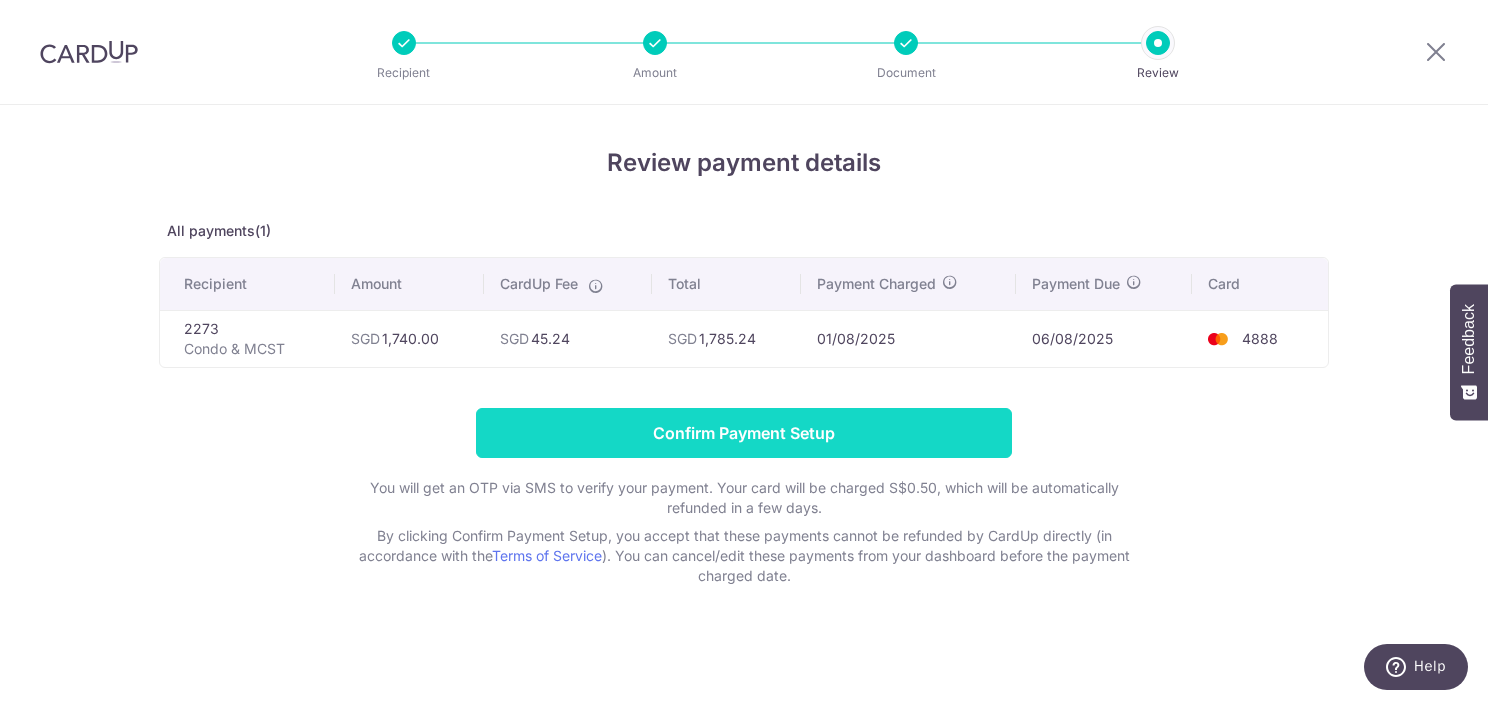 click on "Confirm Payment Setup" at bounding box center (744, 433) 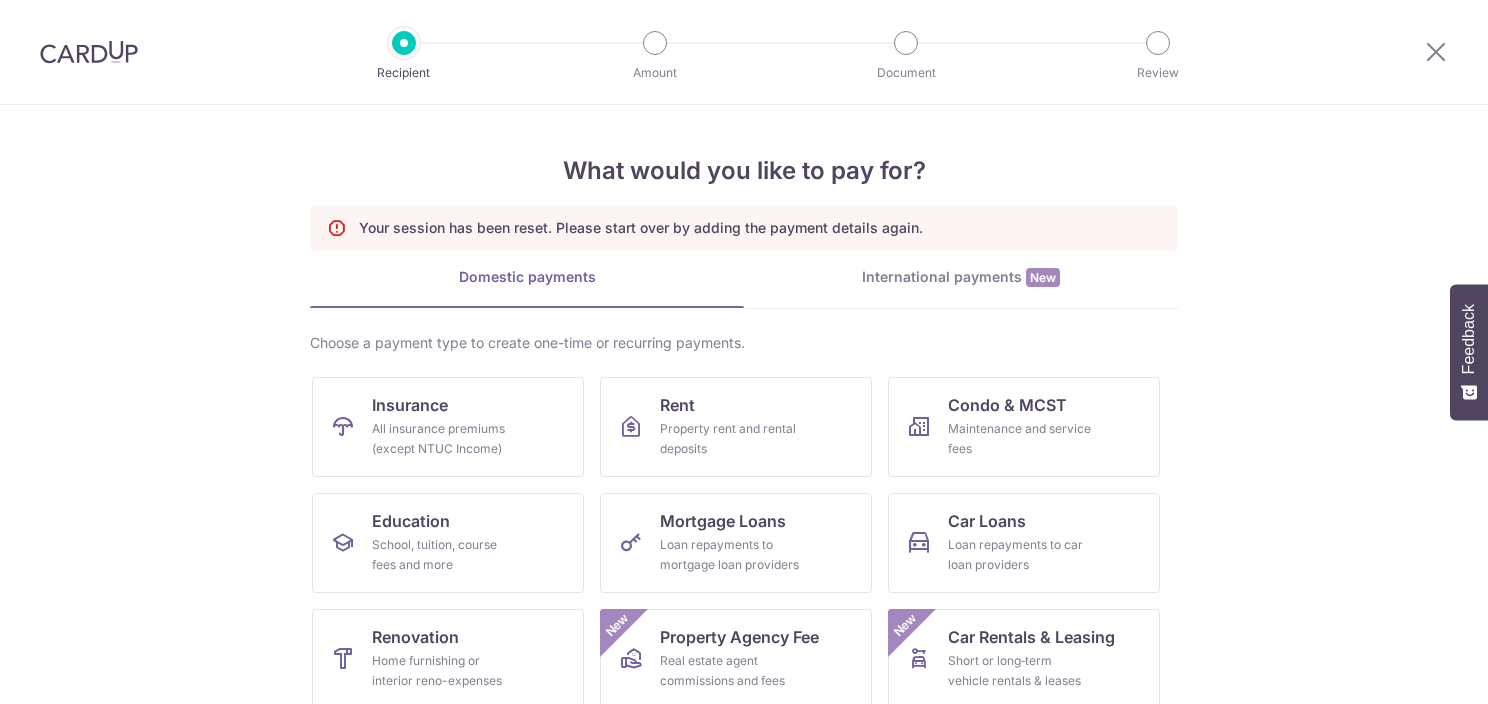scroll, scrollTop: 0, scrollLeft: 0, axis: both 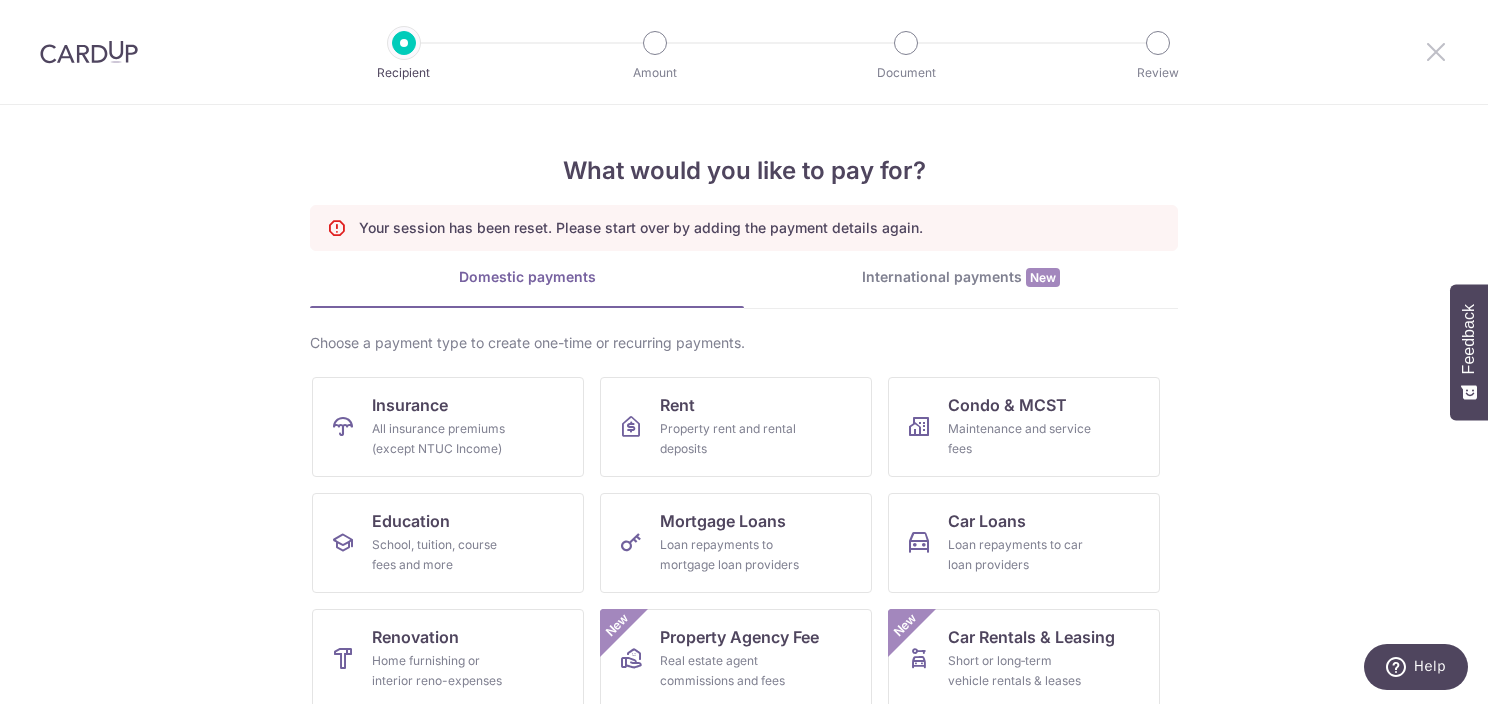 click at bounding box center [1436, 51] 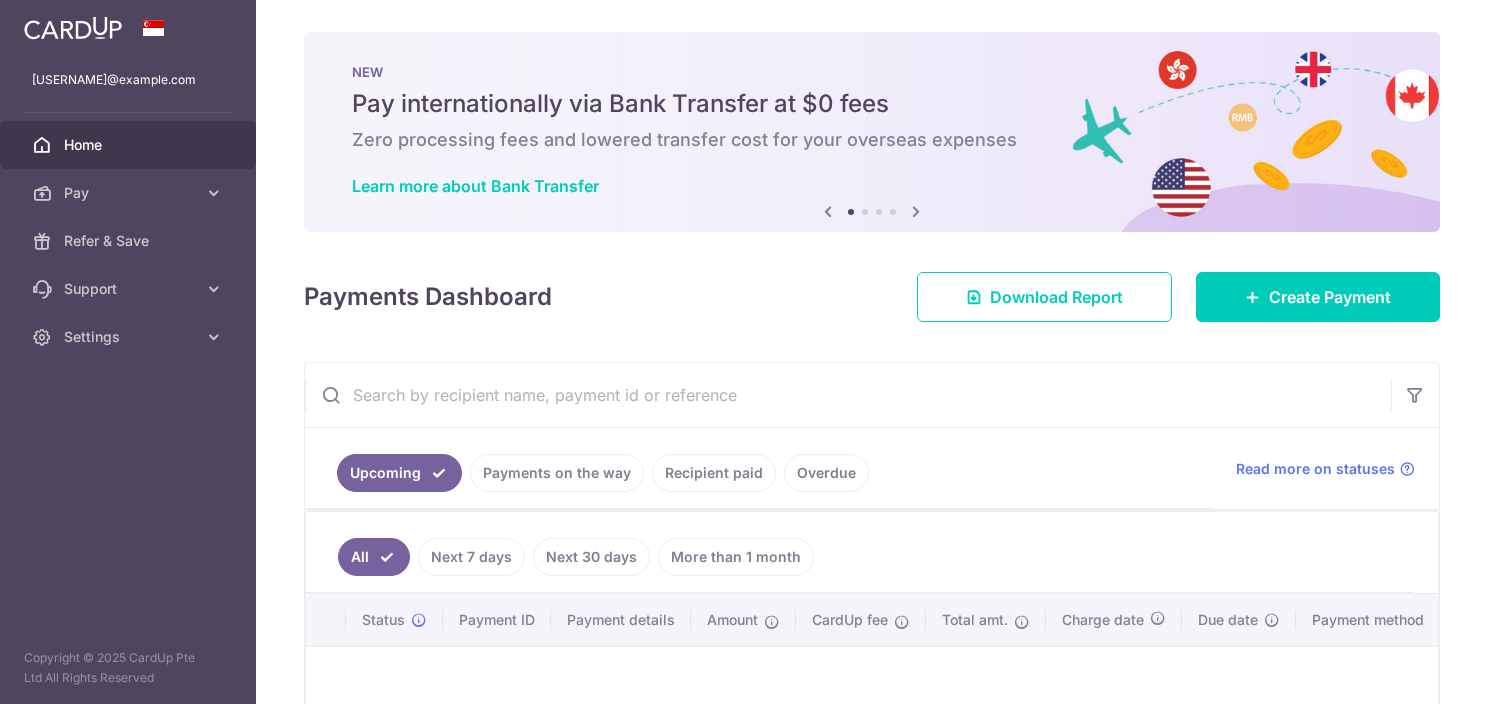 scroll, scrollTop: 0, scrollLeft: 0, axis: both 